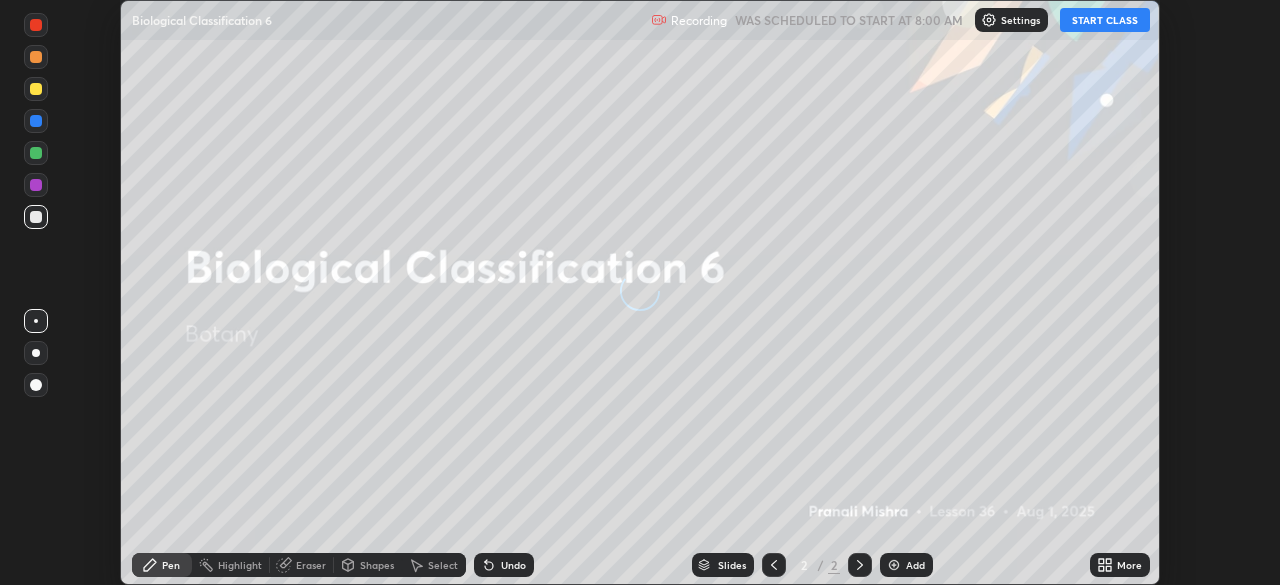 scroll, scrollTop: 0, scrollLeft: 0, axis: both 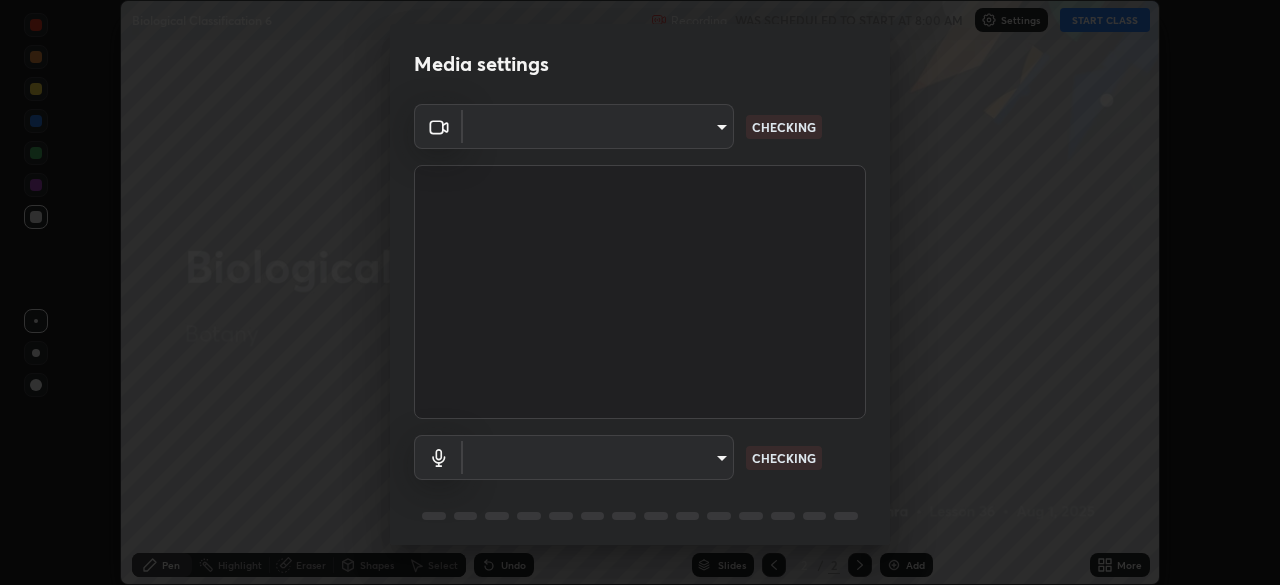 click on "Erase all Biological Classification 6 Recording WAS SCHEDULED TO START AT  8:00 AM Settings START CLASS Setting up your live class Biological Classification 6 • L36 of Botany [FIRST] [LAST] Pen Highlight Eraser Shapes Select Undo Slides 2 / 2 Add More No doubts shared Encourage your learners to ask a doubt for better clarity Report an issue Reason for reporting Buffering Chat not working Audio - Video sync issue Educator video quality low ​ Attach an image Report Media settings ​ CHECKING ​ CHECKING 1 / 5 Next" at bounding box center (640, 292) 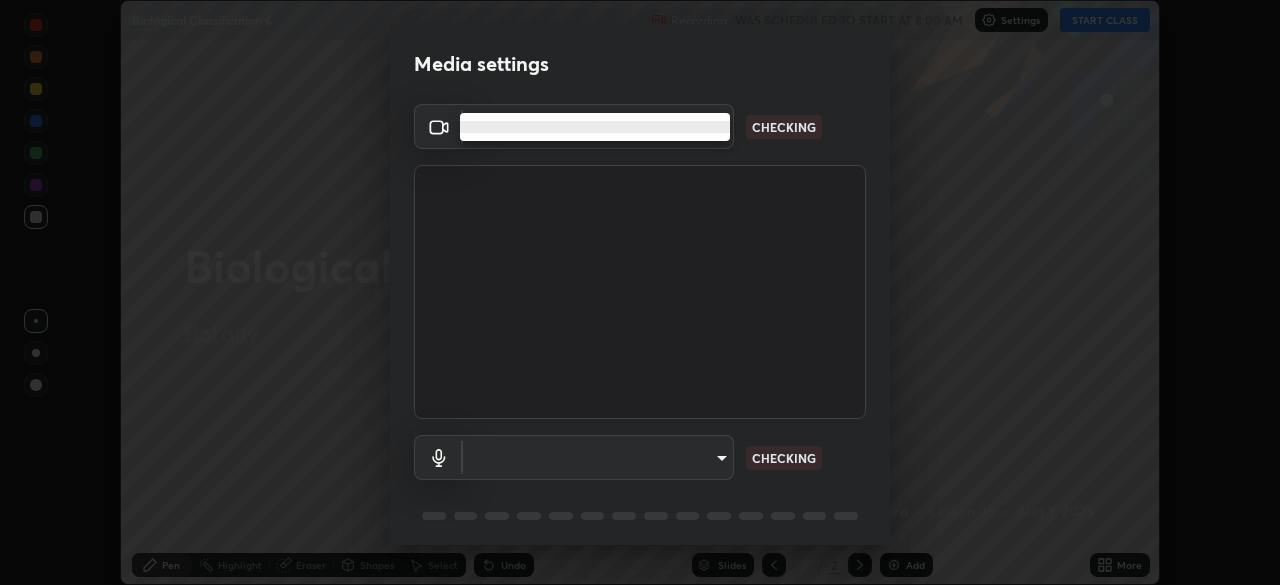 click at bounding box center [595, 127] 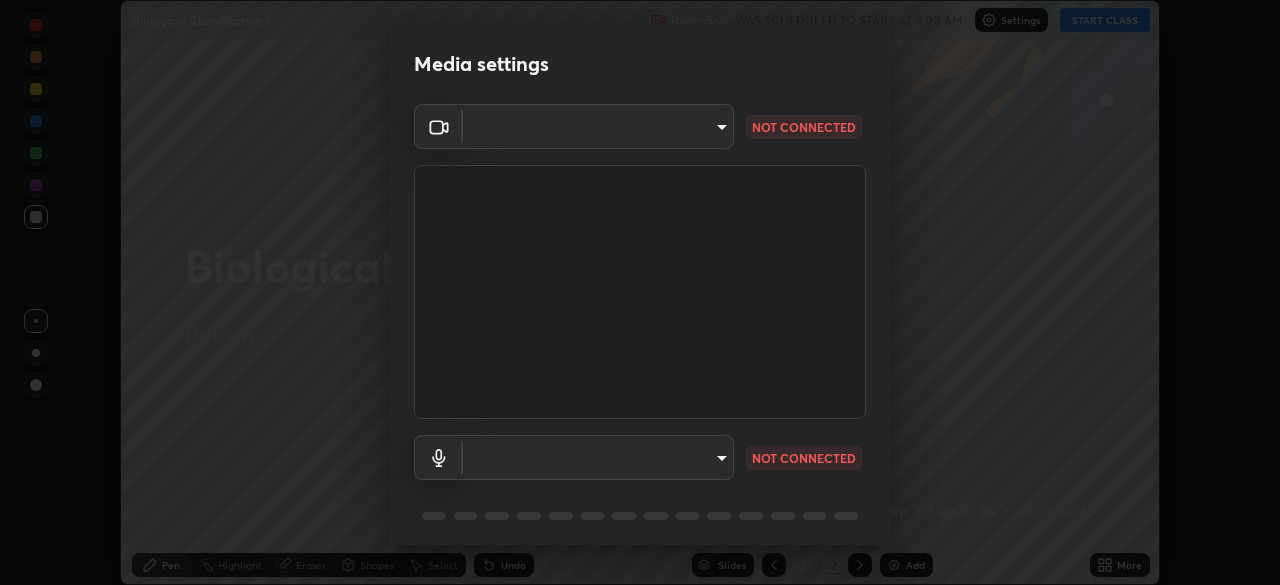 click on "Erase all Biological Classification 6 Recording WAS SCHEDULED TO START AT  8:00 AM Settings START CLASS Setting up your live class Biological Classification 6 • L36 of Botany [FIRST] [LAST] Pen Highlight Eraser Shapes Select Undo Slides 2 / 2 Add More No doubts shared Encourage your learners to ask a doubt for better clarity Report an issue Reason for reporting Buffering Chat not working Audio - Video sync issue Educator video quality low ​ Attach an image Report Media settings OBS Virtual Camera [HASH] CHECKING ​ NOT CONNECTED 1 / 5 Next" at bounding box center [640, 292] 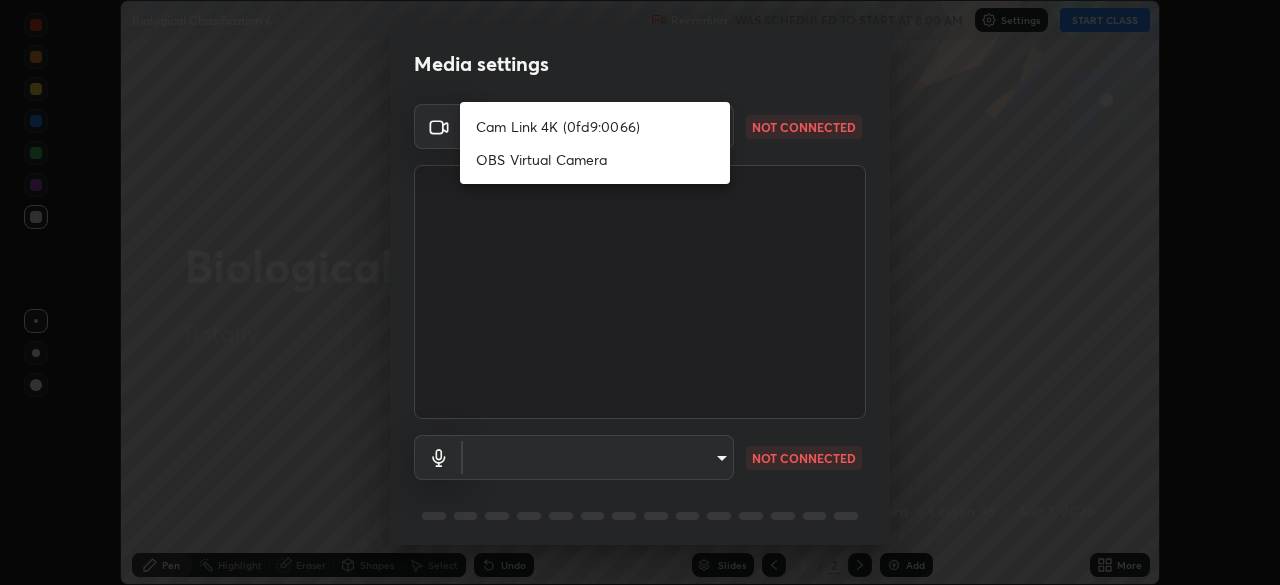 click on "Cam Link 4K (0fd9:0066)" at bounding box center [595, 126] 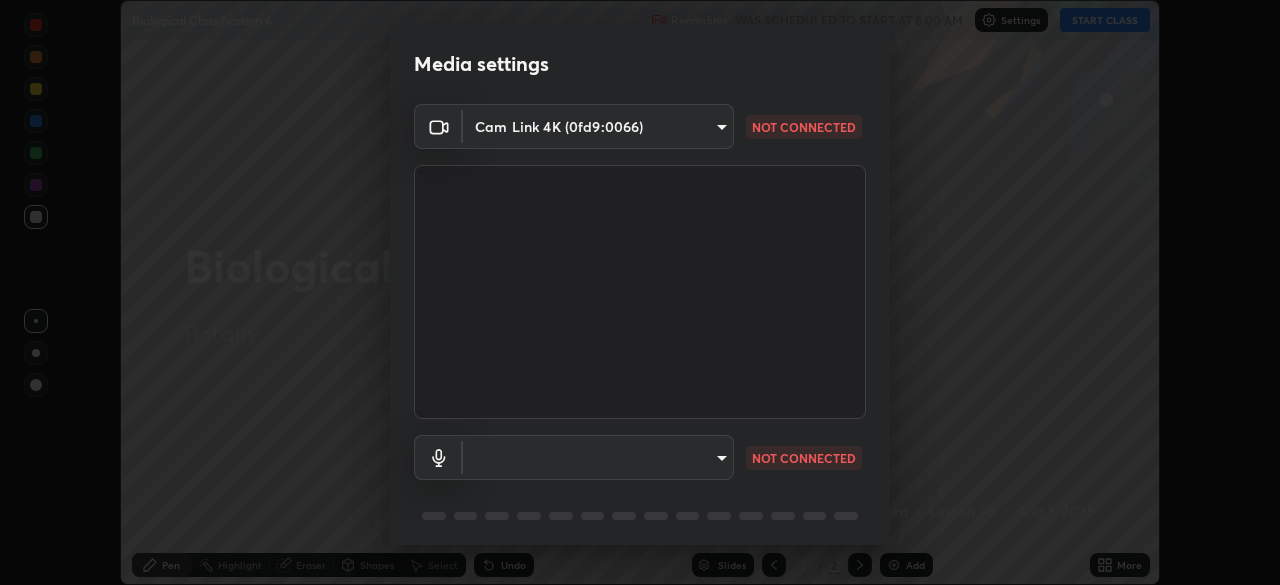 click on "Erase all Biological Classification 6 Recording WAS SCHEDULED TO START AT  8:00 AM Settings START CLASS Setting up your live class Biological Classification 6 • L36 of Botany [FIRST] [LAST] Pen Highlight Eraser Shapes Select Undo Slides 2 / 2 Add More No doubts shared Encourage your learners to ask a doubt for better clarity Report an issue Reason for reporting Buffering Chat not working Audio - Video sync issue Educator video quality low ​ Attach an image Report Media settings Cam Link 4K [DEVICE_ID] [HASH] NOT CONNECTED ​ NOT CONNECTED 1 / 5 Next" at bounding box center [640, 292] 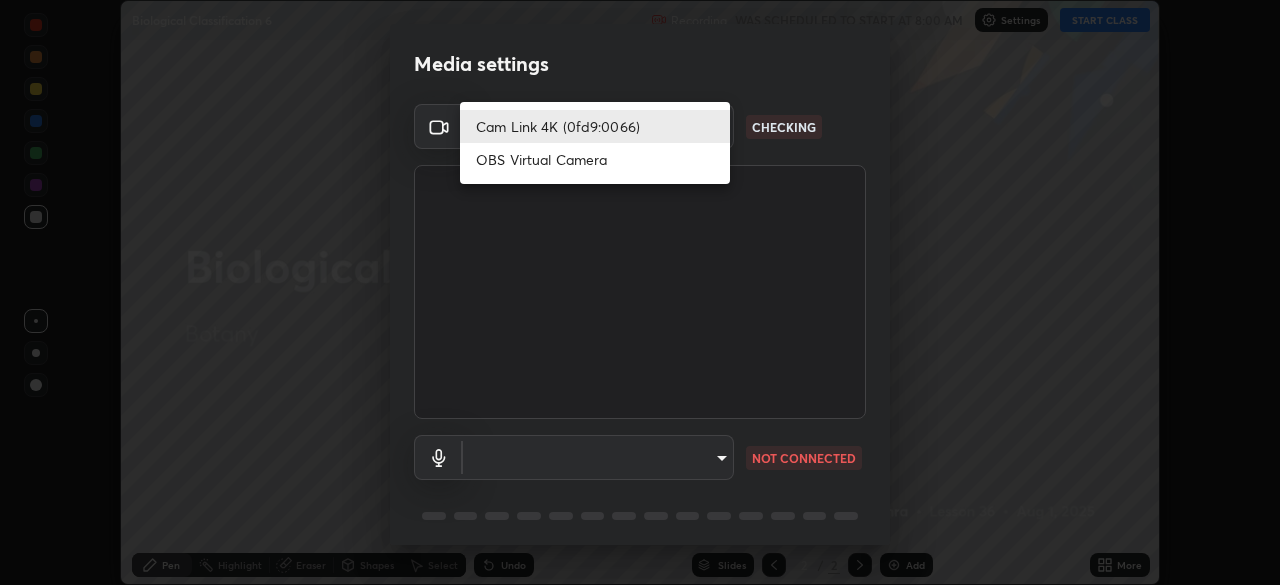 click on "OBS Virtual Camera" at bounding box center [595, 159] 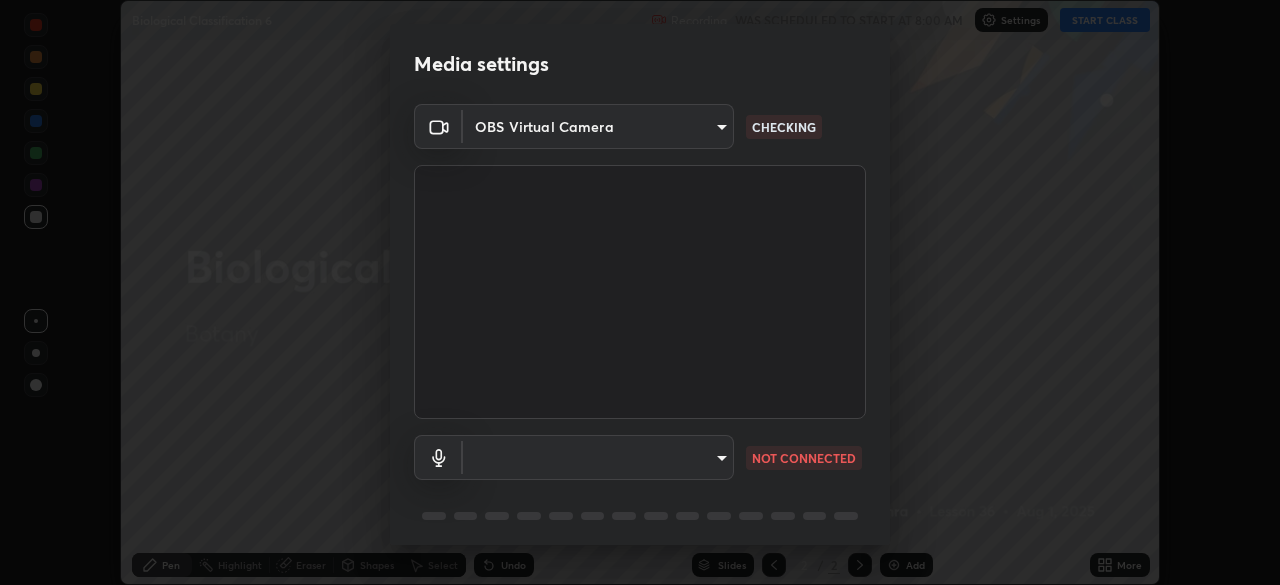 click on "Erase all Biological Classification 6 Recording WAS SCHEDULED TO START AT  8:00 AM Settings START CLASS Setting up your live class Biological Classification 6 • L36 of Botany [FIRST] [LAST] Pen Highlight Eraser Shapes Select Undo Slides 2 / 2 Add More No doubts shared Encourage your learners to ask a doubt for better clarity Report an issue Reason for reporting Buffering Chat not working Audio - Video sync issue Educator video quality low ​ Attach an image Report Media settings OBS Virtual Camera [HASH] CHECKING ​ NOT CONNECTED 1 / 5 Next" at bounding box center (640, 292) 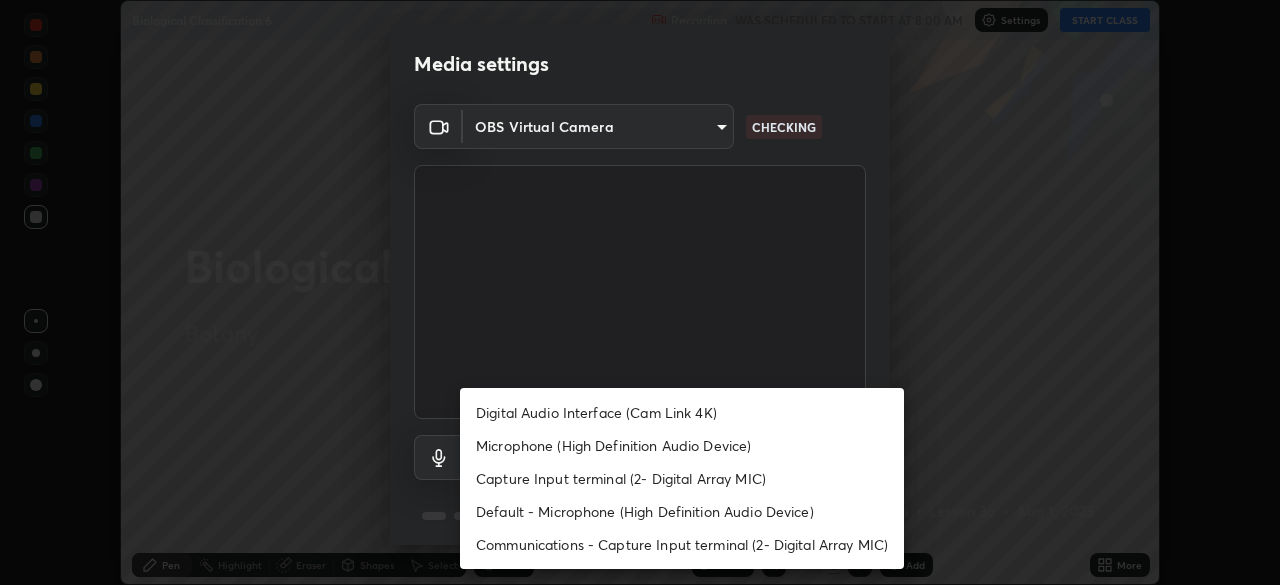 click on "Default - Microphone (High Definition Audio Device)" at bounding box center [682, 511] 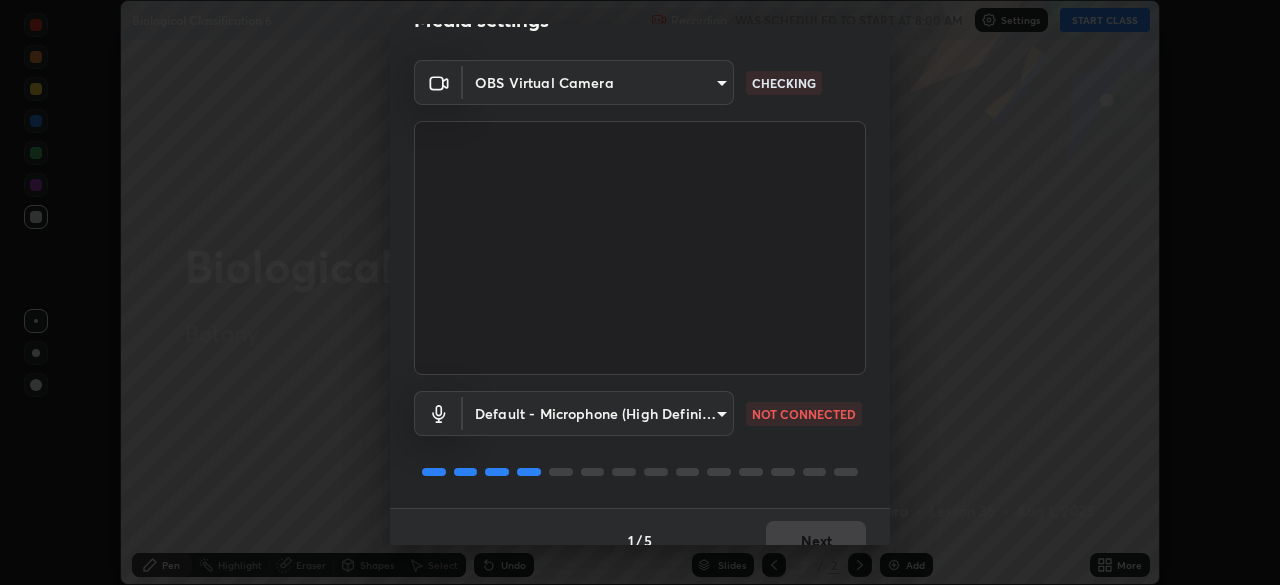 scroll, scrollTop: 71, scrollLeft: 0, axis: vertical 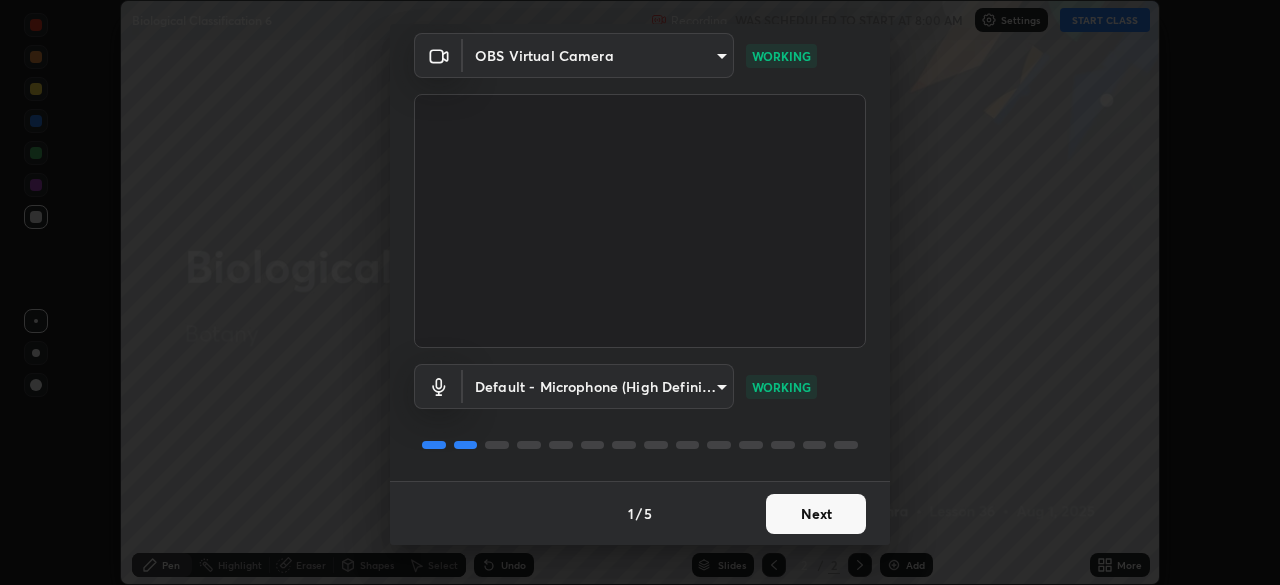 click on "Next" at bounding box center [816, 514] 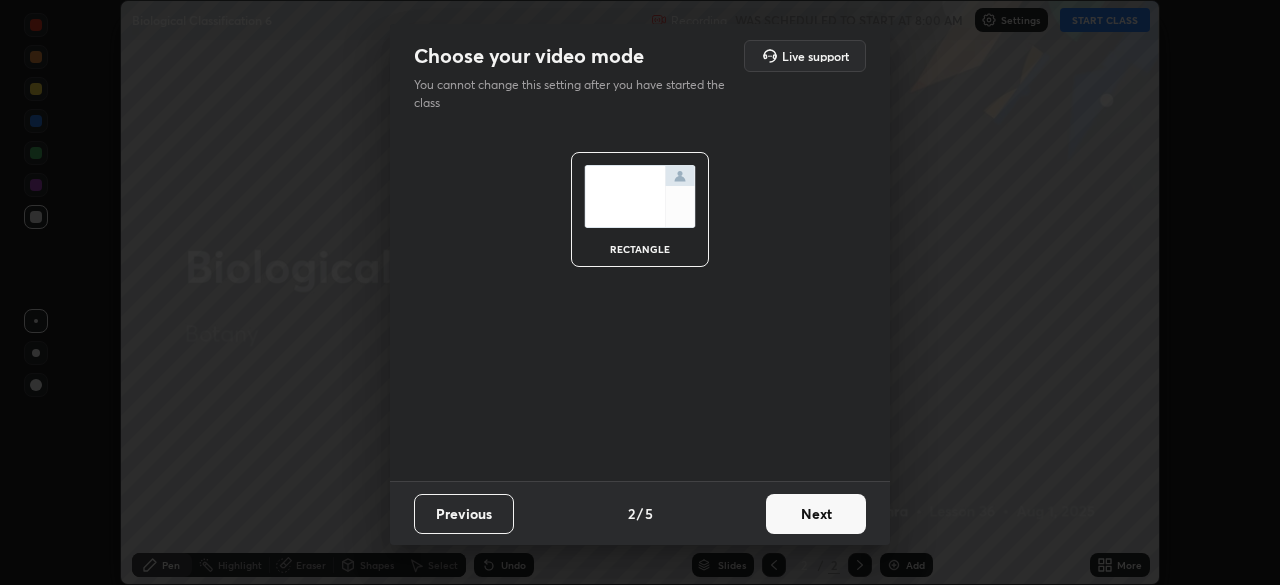 scroll, scrollTop: 0, scrollLeft: 0, axis: both 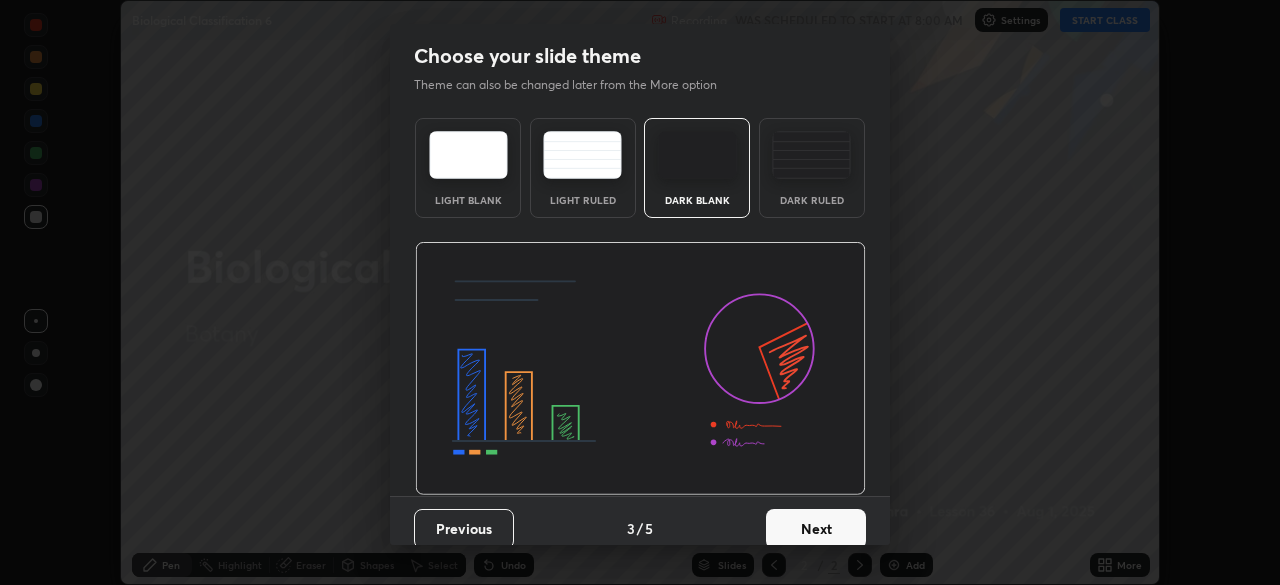 click on "Next" at bounding box center (816, 529) 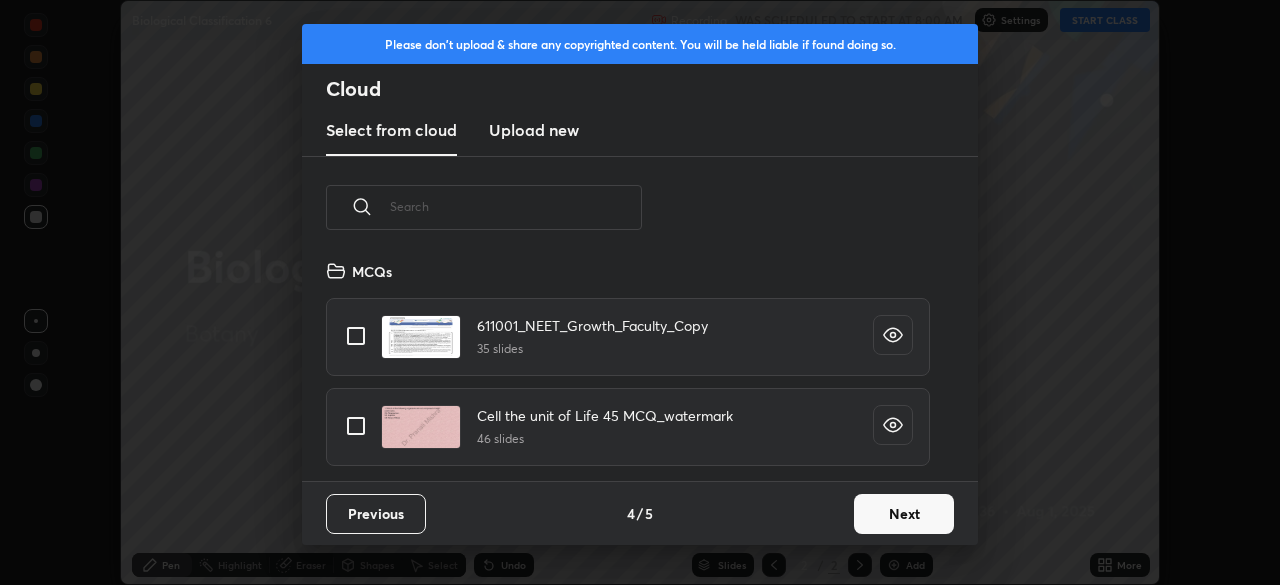 scroll, scrollTop: 7, scrollLeft: 11, axis: both 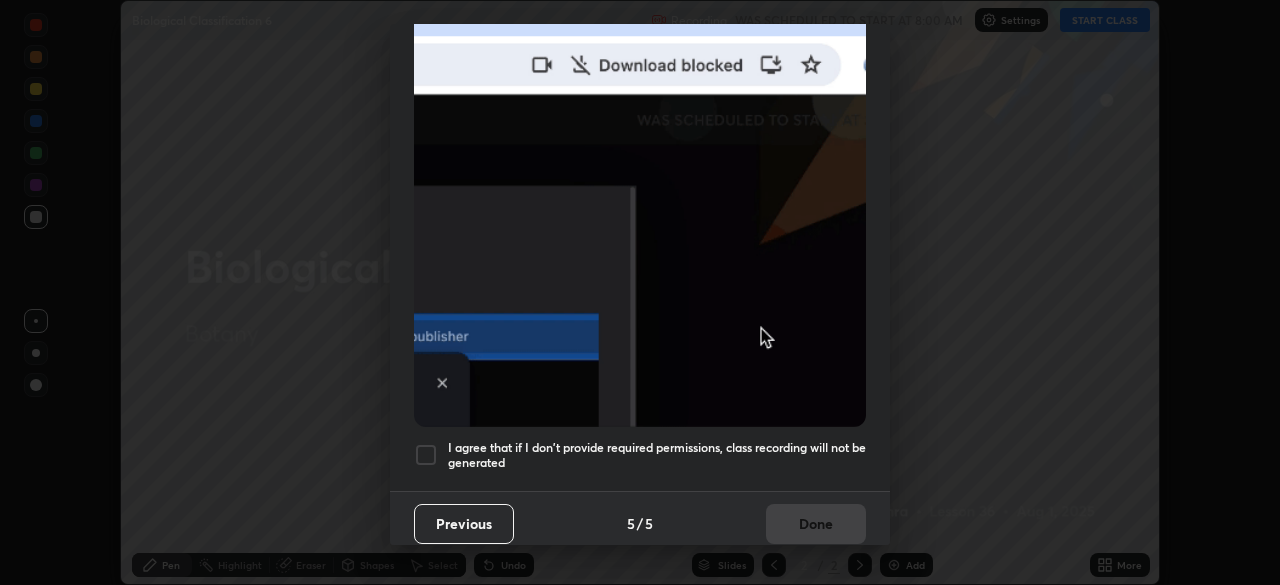 click on "Previous" at bounding box center (464, 524) 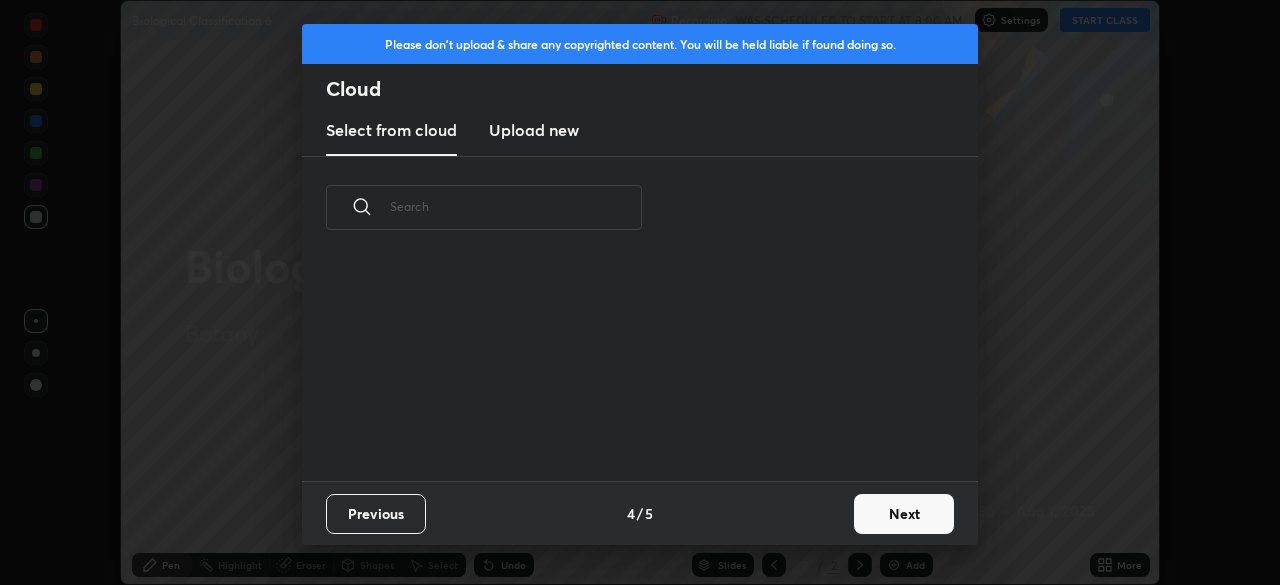 scroll, scrollTop: 0, scrollLeft: 0, axis: both 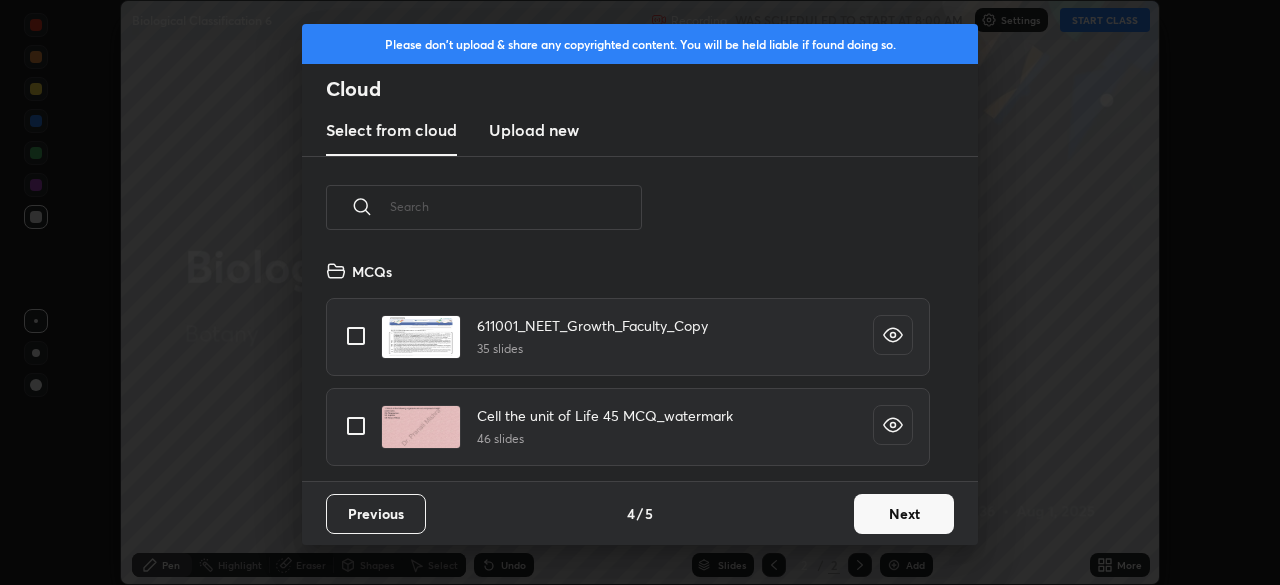 click on "Next" at bounding box center (904, 514) 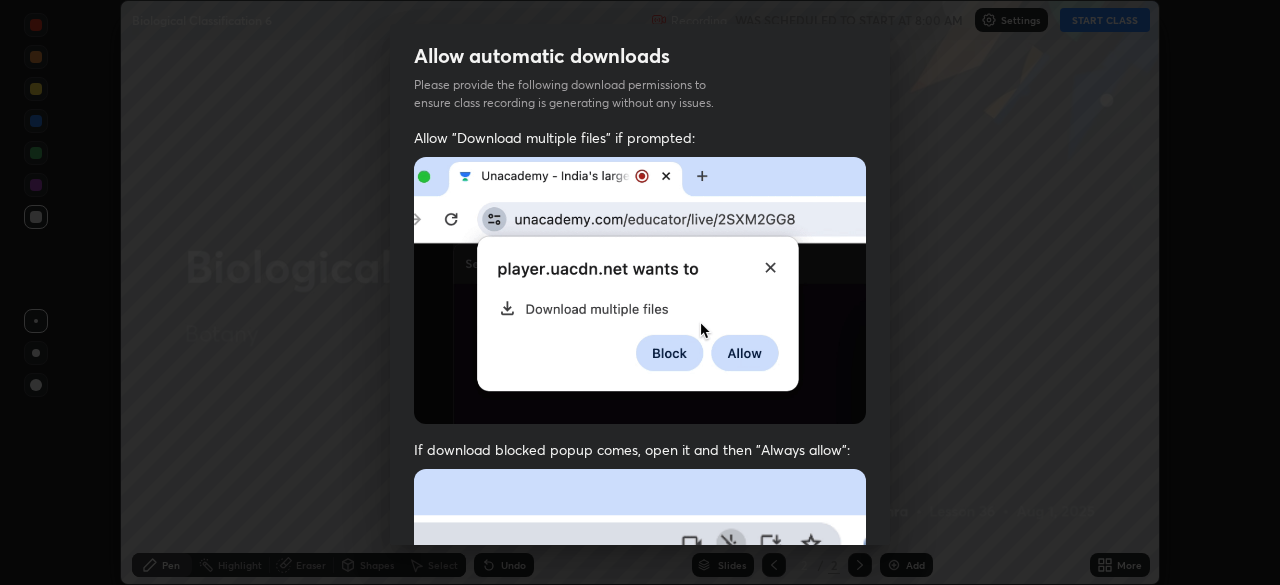 click on "Allow automatic downloads Please provide the following download permissions to ensure class recording is generating without any issues. Allow "Download multiple files" if prompted: If download blocked popup comes, open it and then "Always allow": I agree that if I don't provide required permissions, class recording will not be generated Previous 5 / 5 Done" at bounding box center [640, 292] 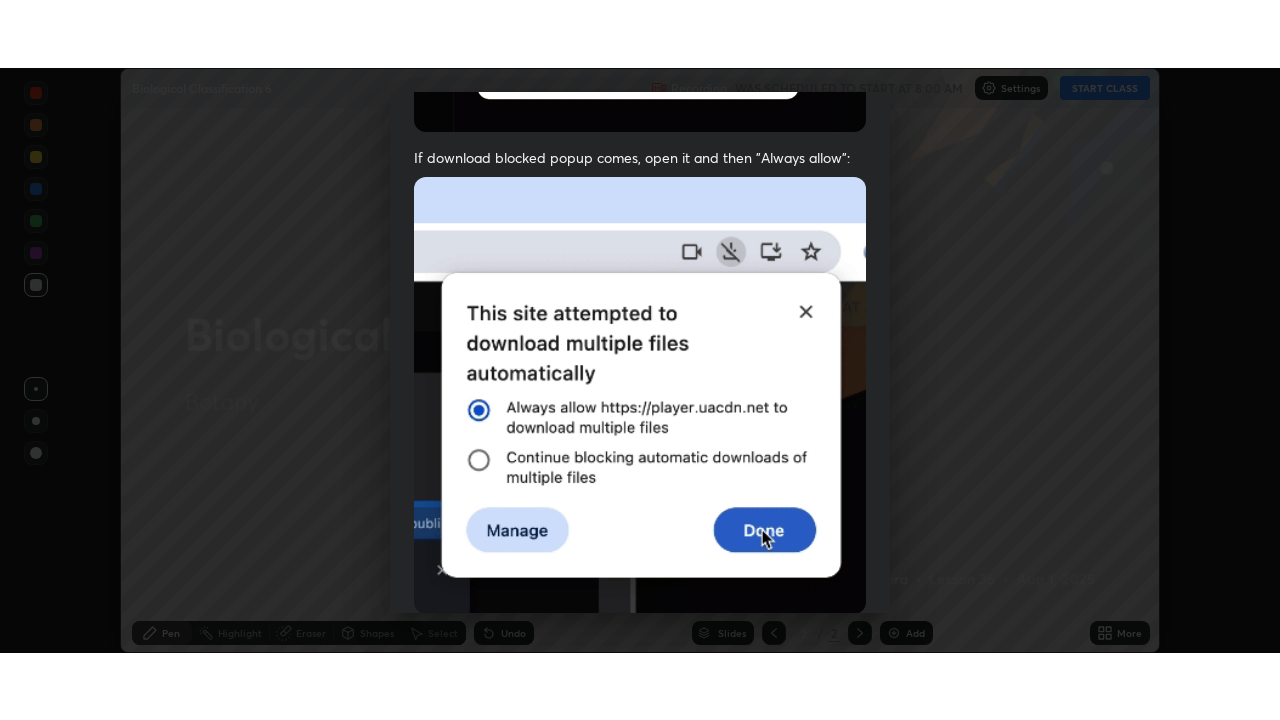 scroll, scrollTop: 479, scrollLeft: 0, axis: vertical 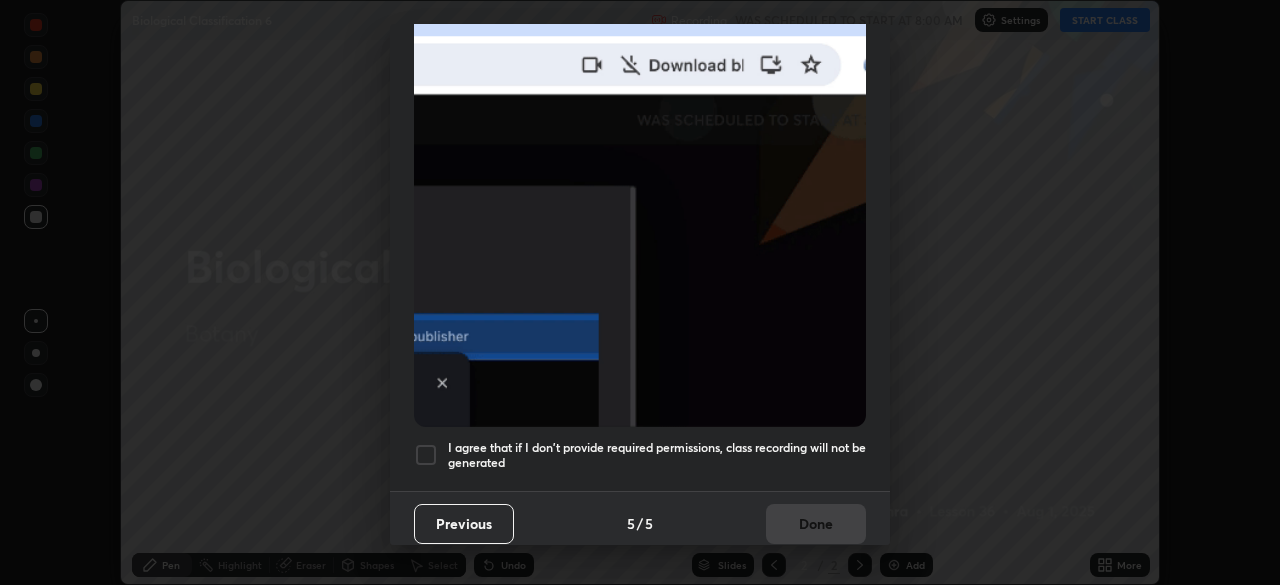click at bounding box center [426, 455] 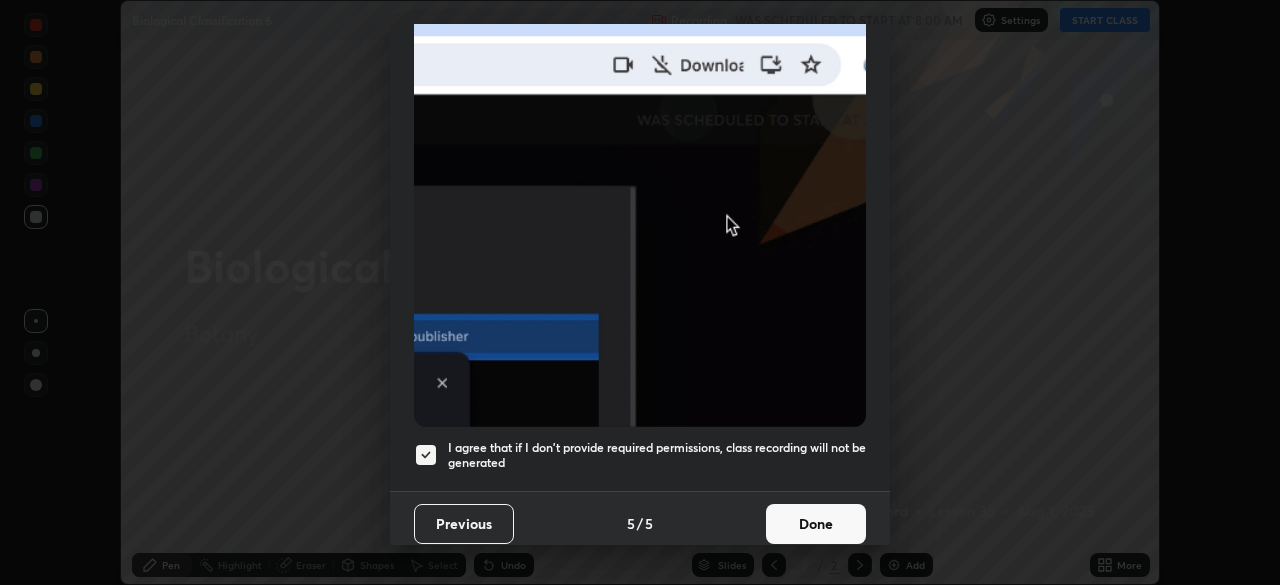 click on "Done" at bounding box center (816, 524) 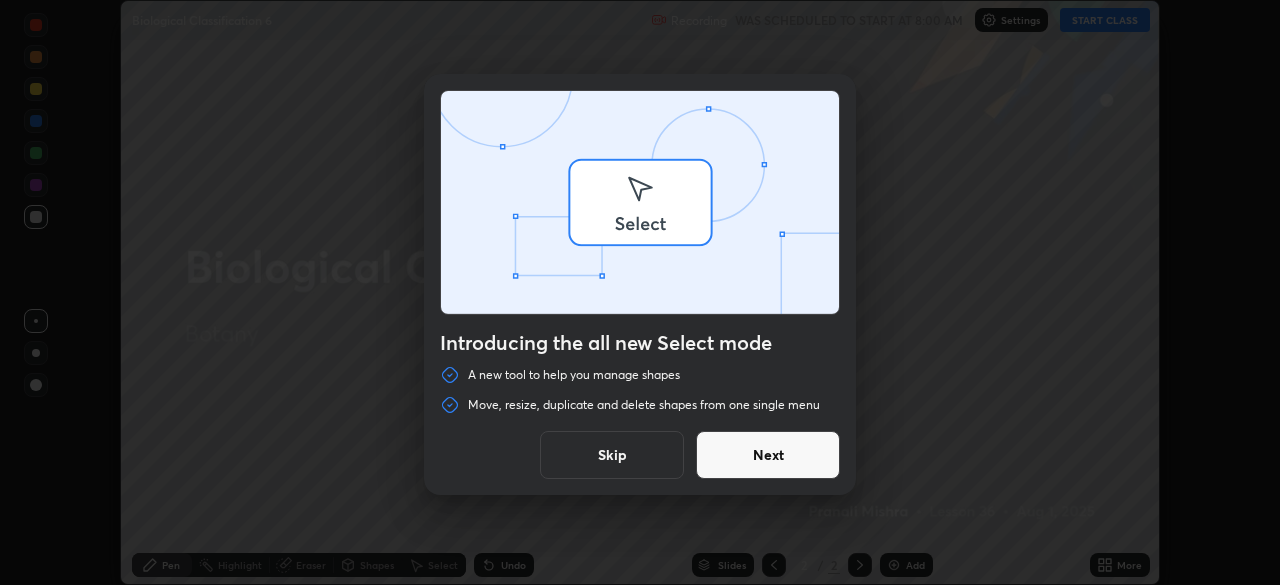 click on "Introducing the all new Select mode A new tool to help you manage shapes Move, resize, duplicate and delete shapes from one single menu Skip Next" at bounding box center [640, 292] 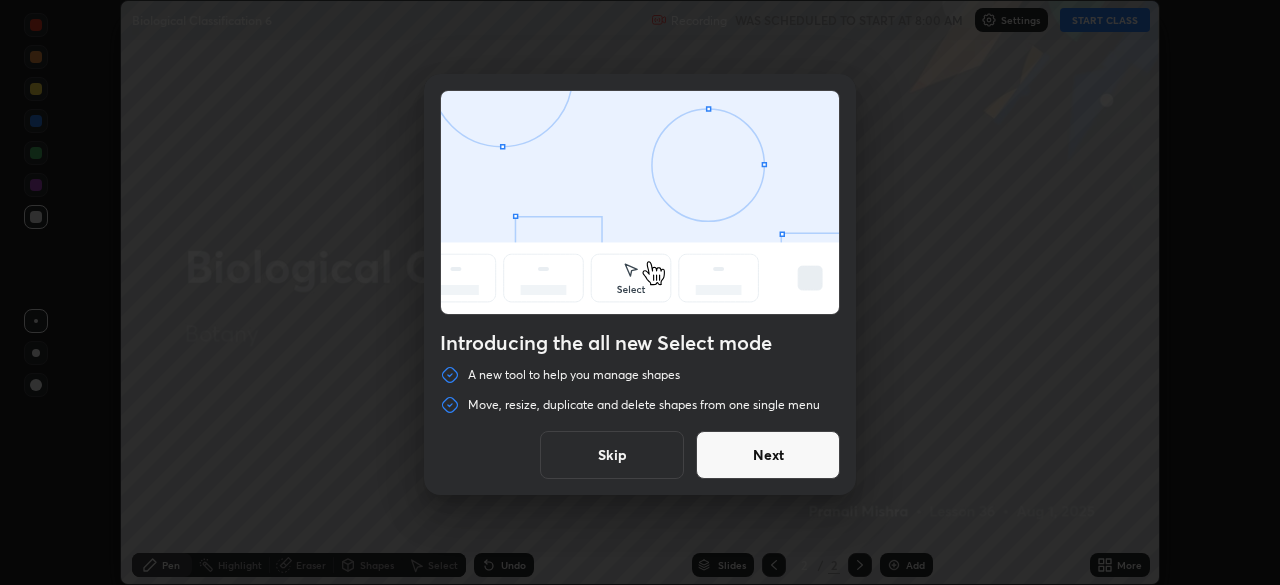 click on "Next" at bounding box center [768, 455] 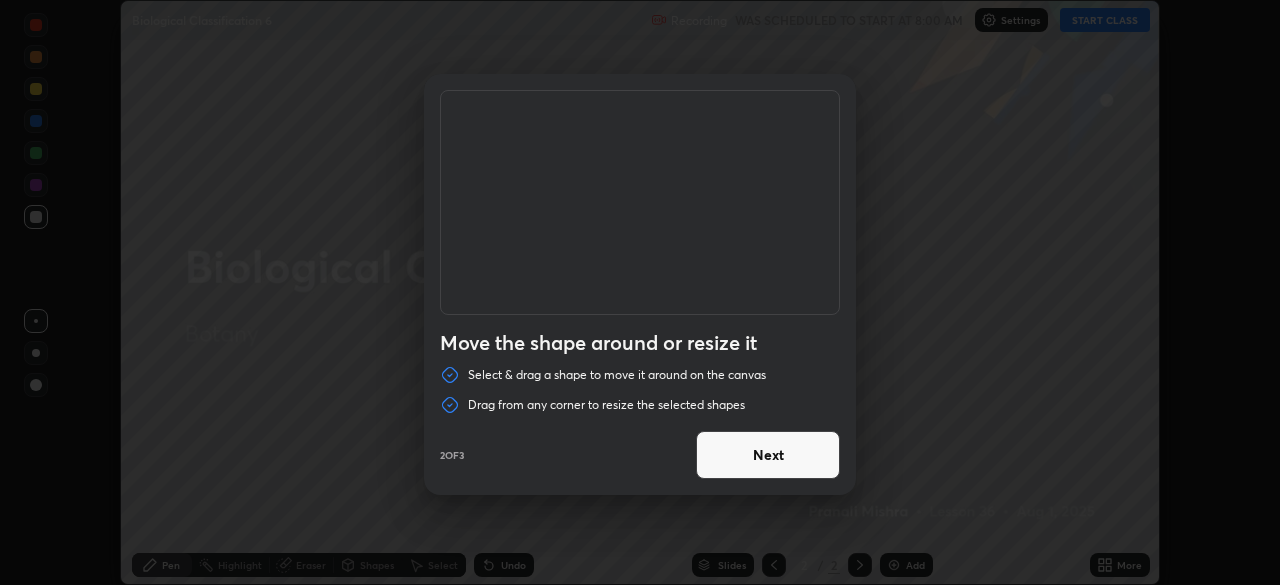 click on "Next" at bounding box center [768, 455] 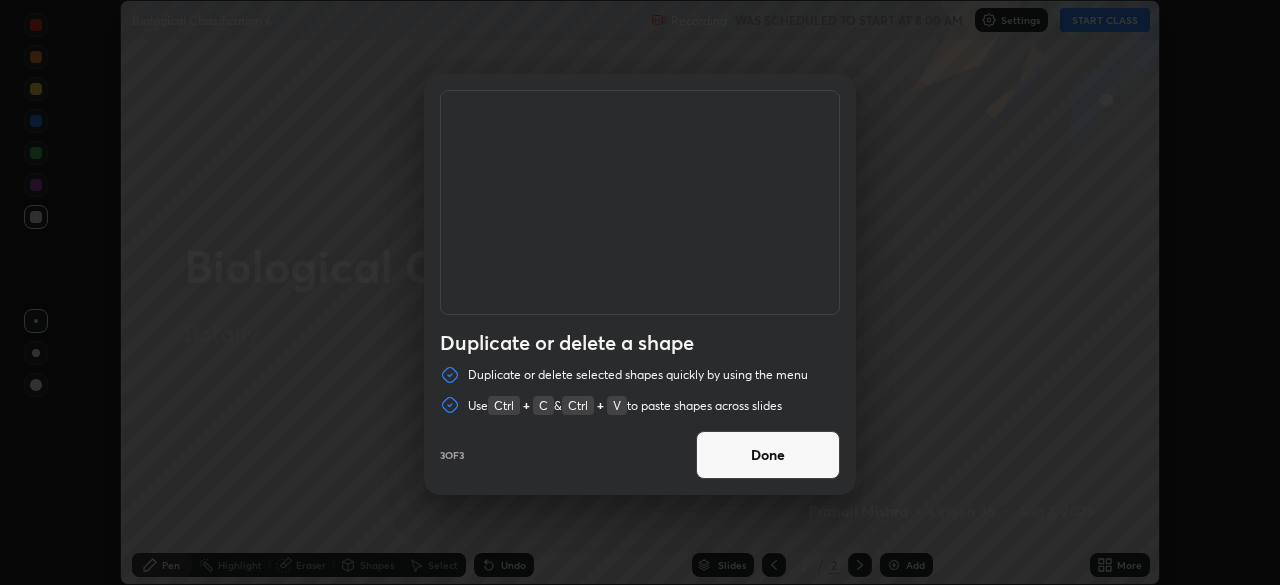 click on "Done" at bounding box center [768, 455] 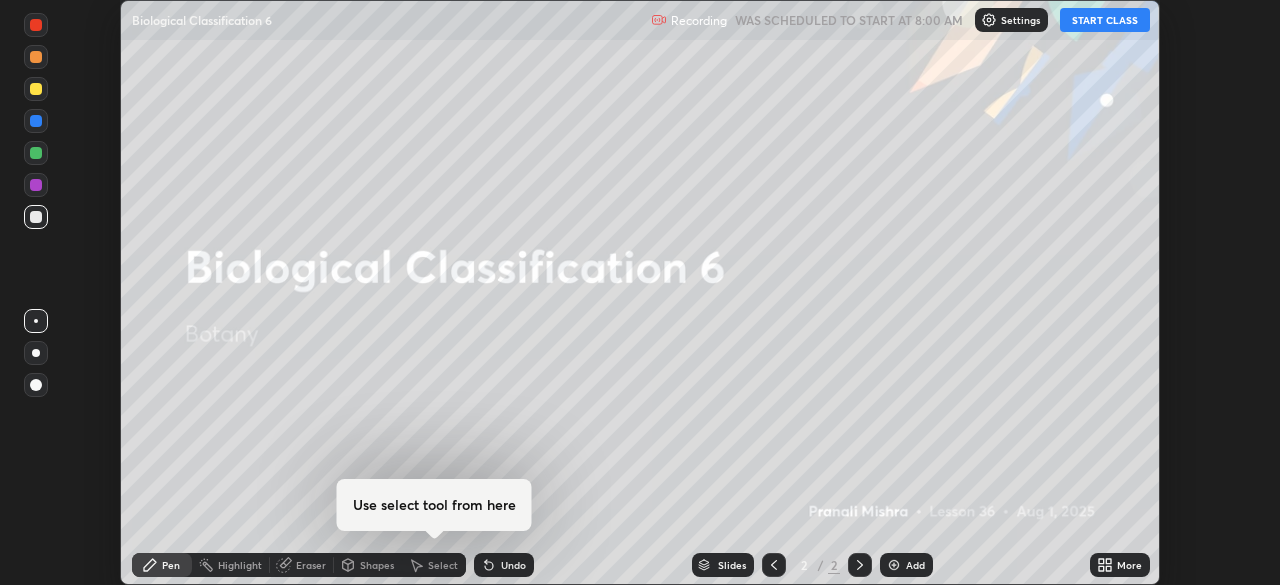click on "START CLASS" at bounding box center [1105, 20] 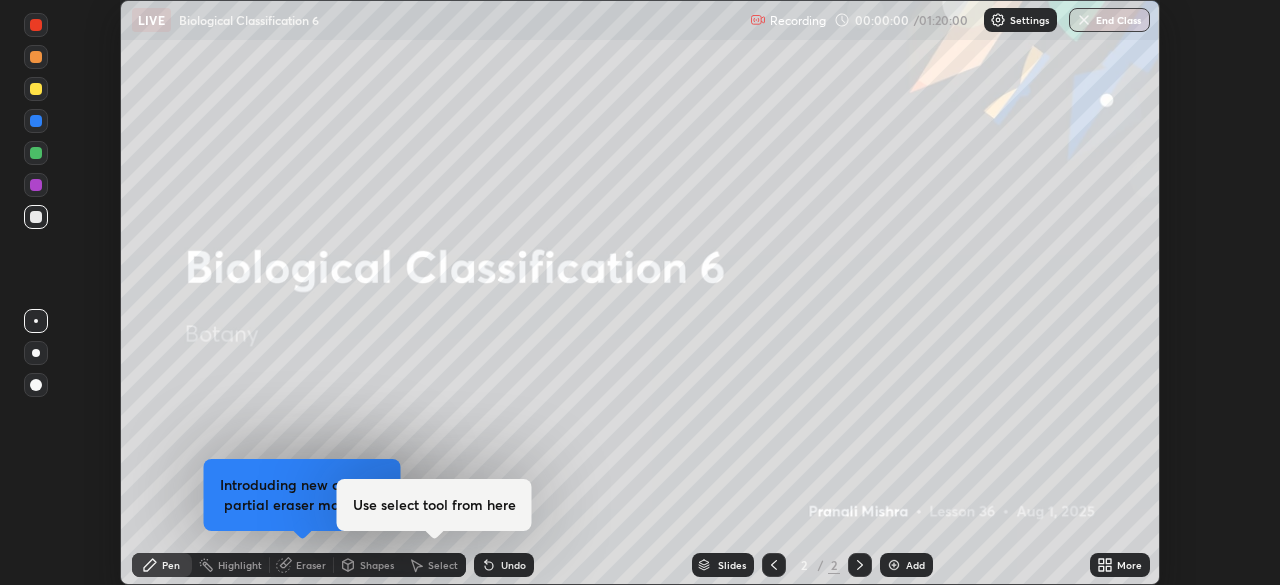 click 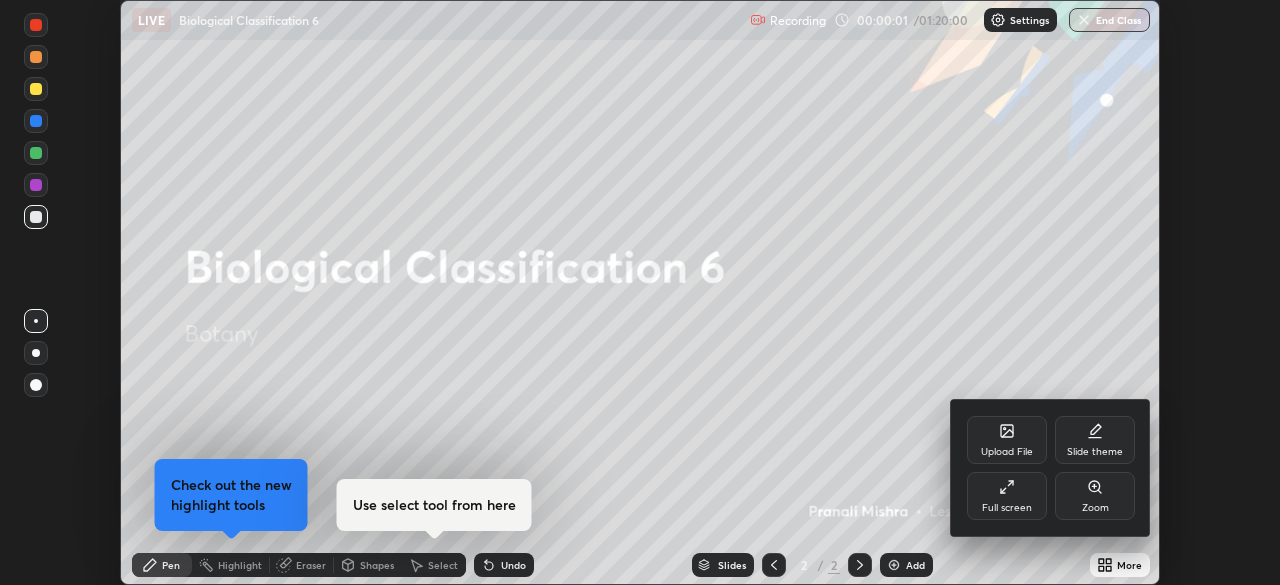 click on "Full screen" at bounding box center [1007, 508] 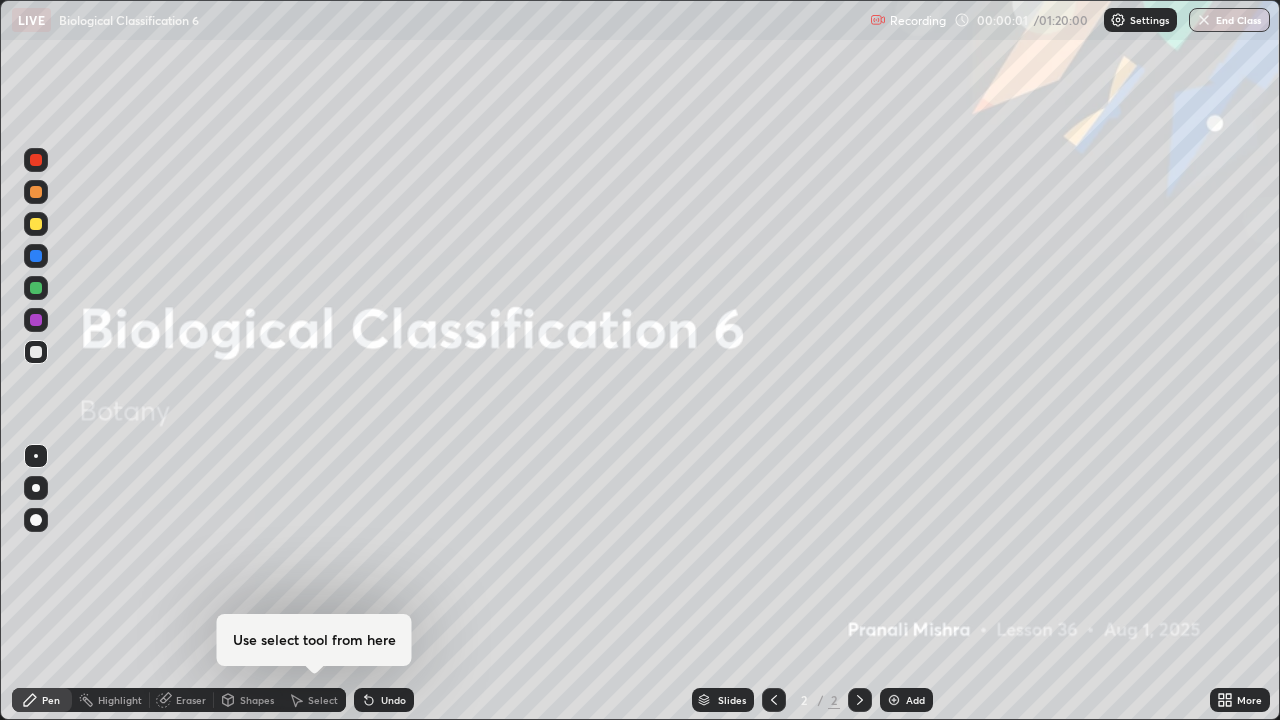 scroll, scrollTop: 99280, scrollLeft: 98720, axis: both 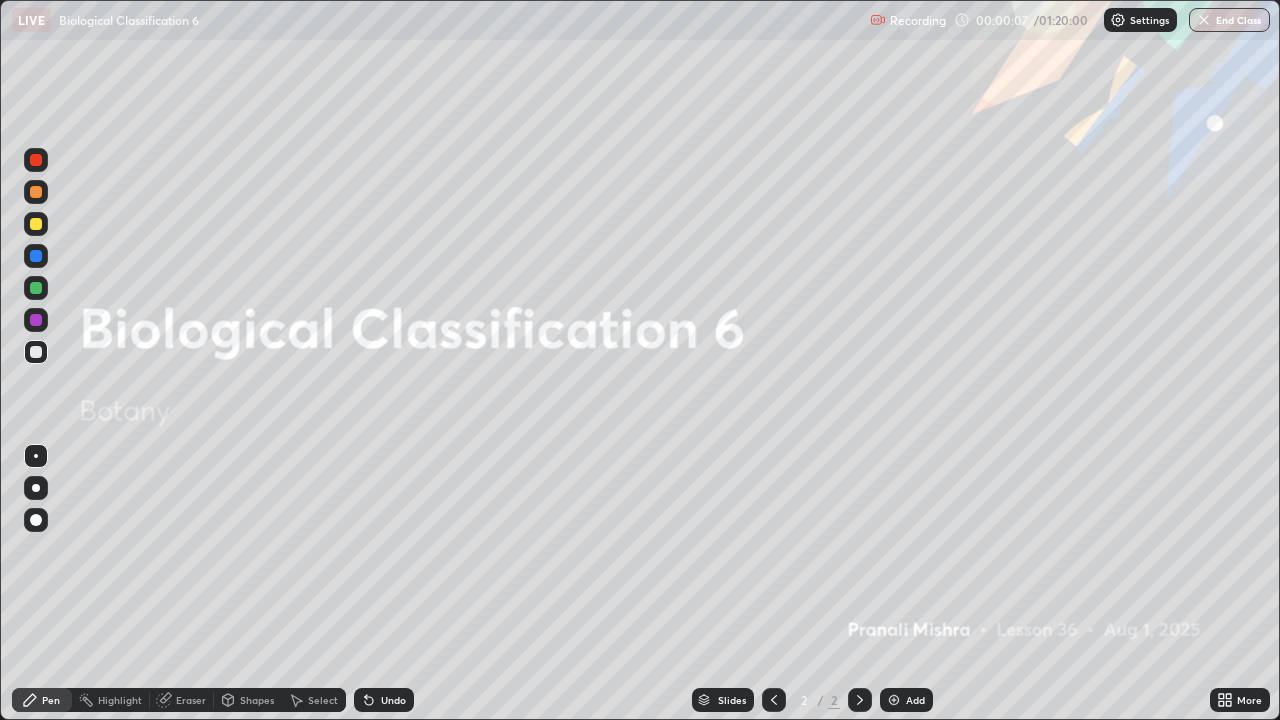 click at bounding box center [36, 224] 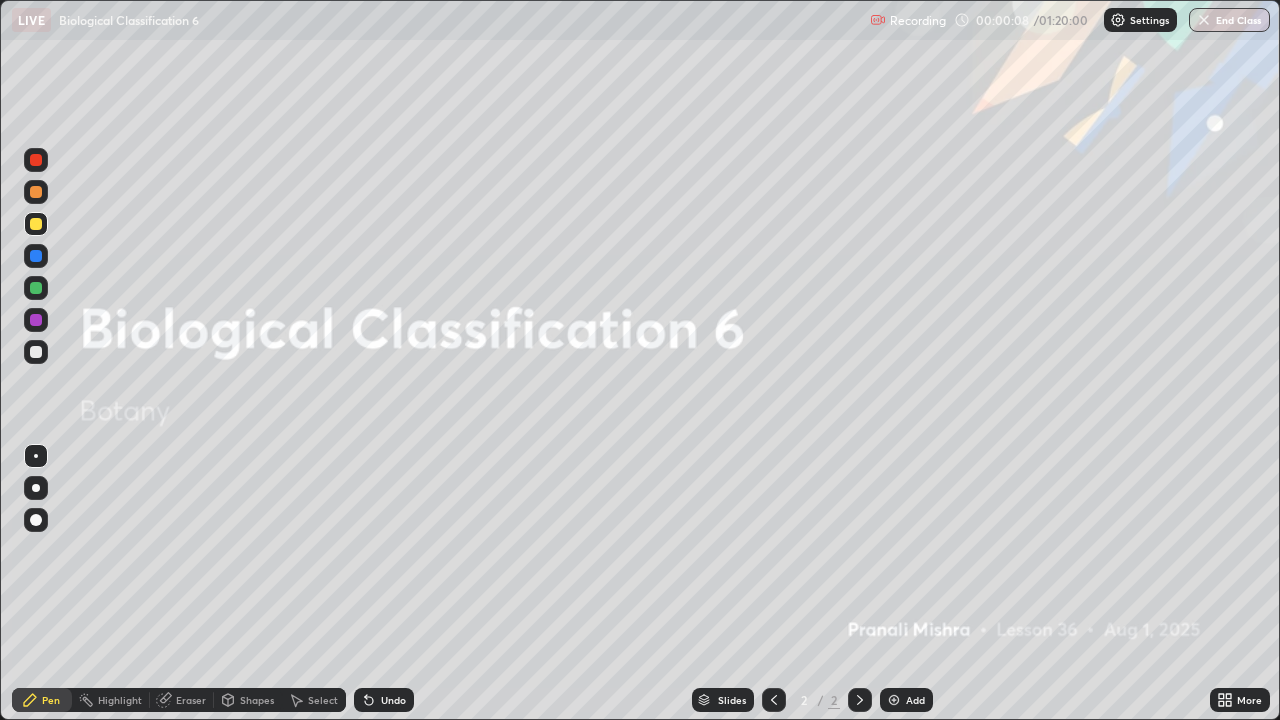 click at bounding box center (36, 520) 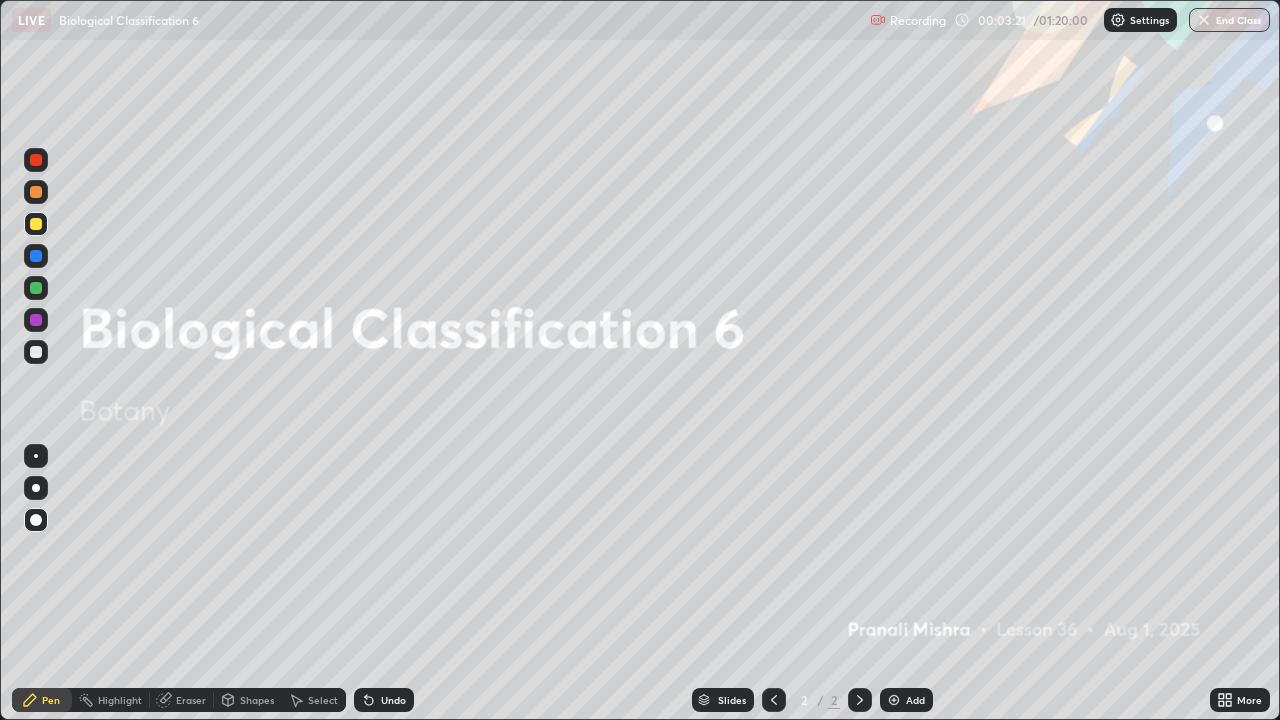 click on "Add" at bounding box center [915, 700] 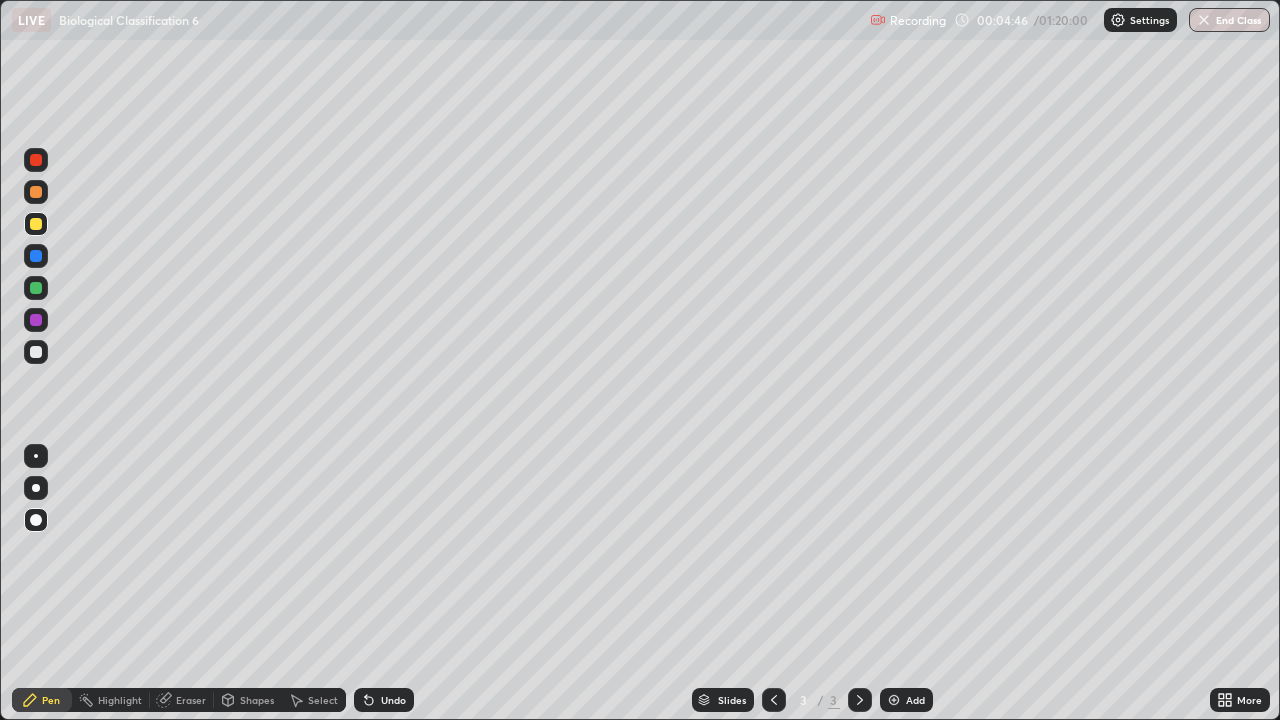 click at bounding box center [36, 352] 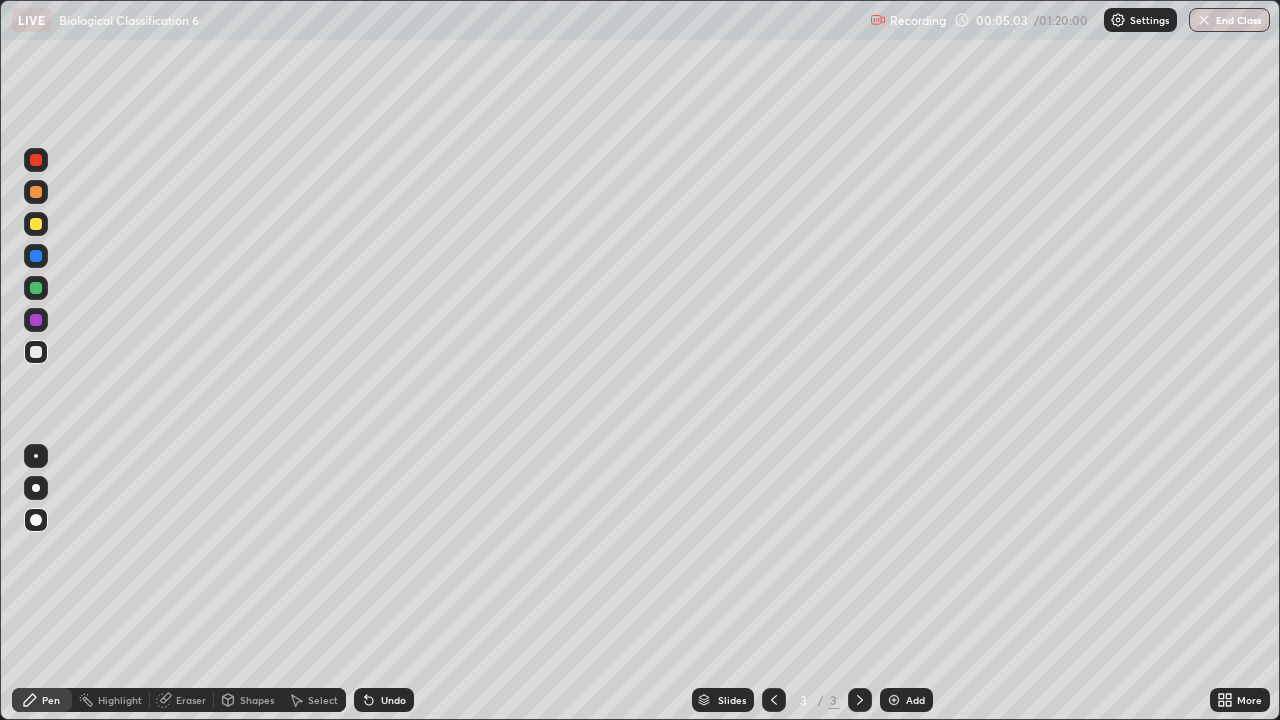 click at bounding box center (36, 224) 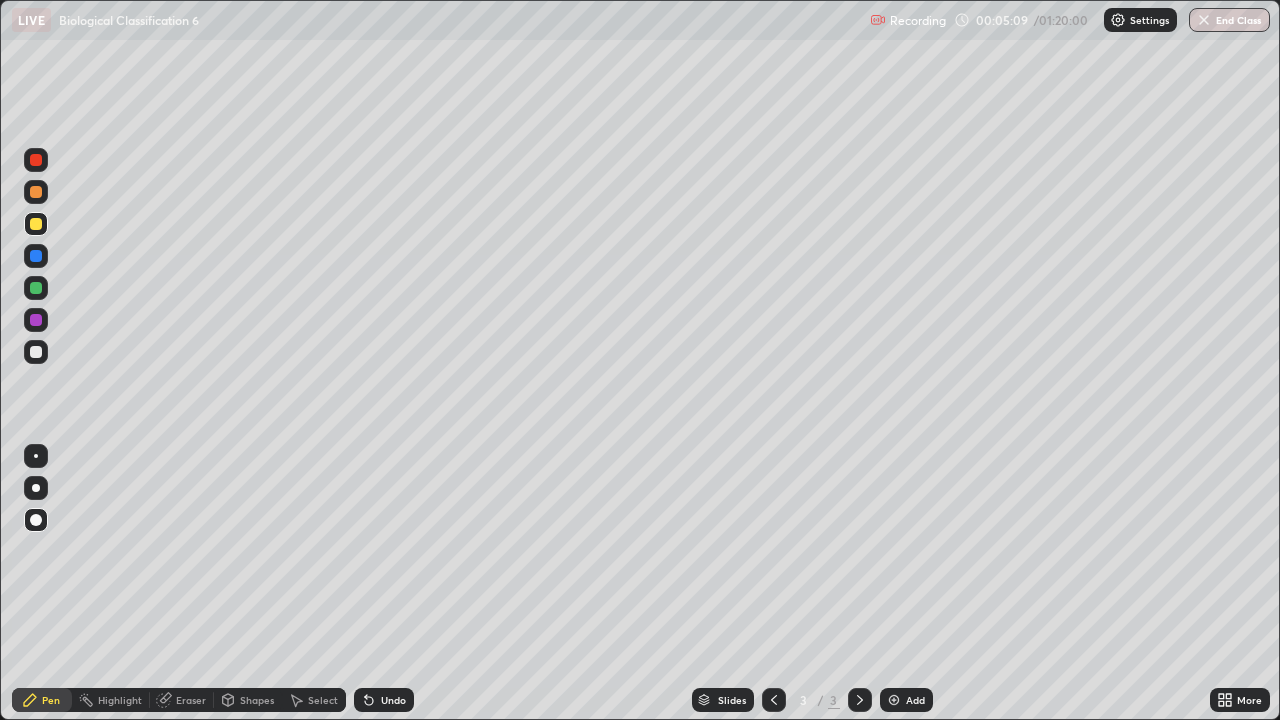 click on "Undo" at bounding box center (393, 700) 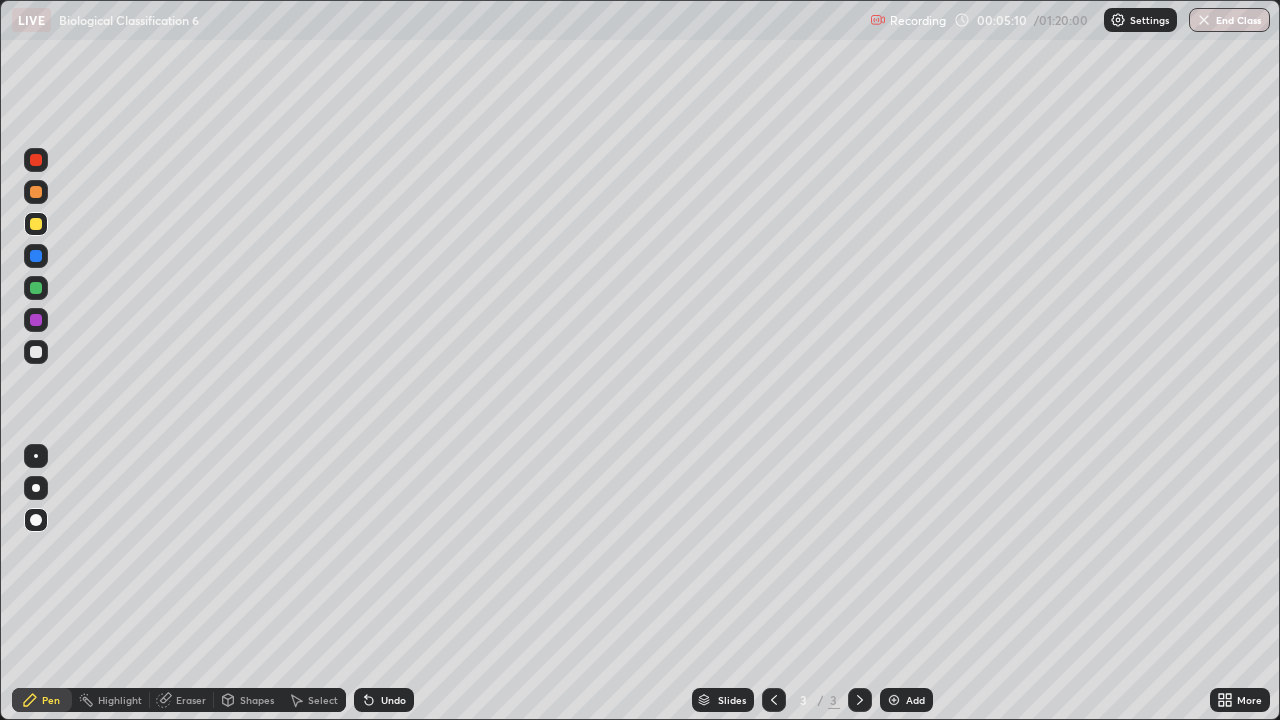 click at bounding box center [36, 488] 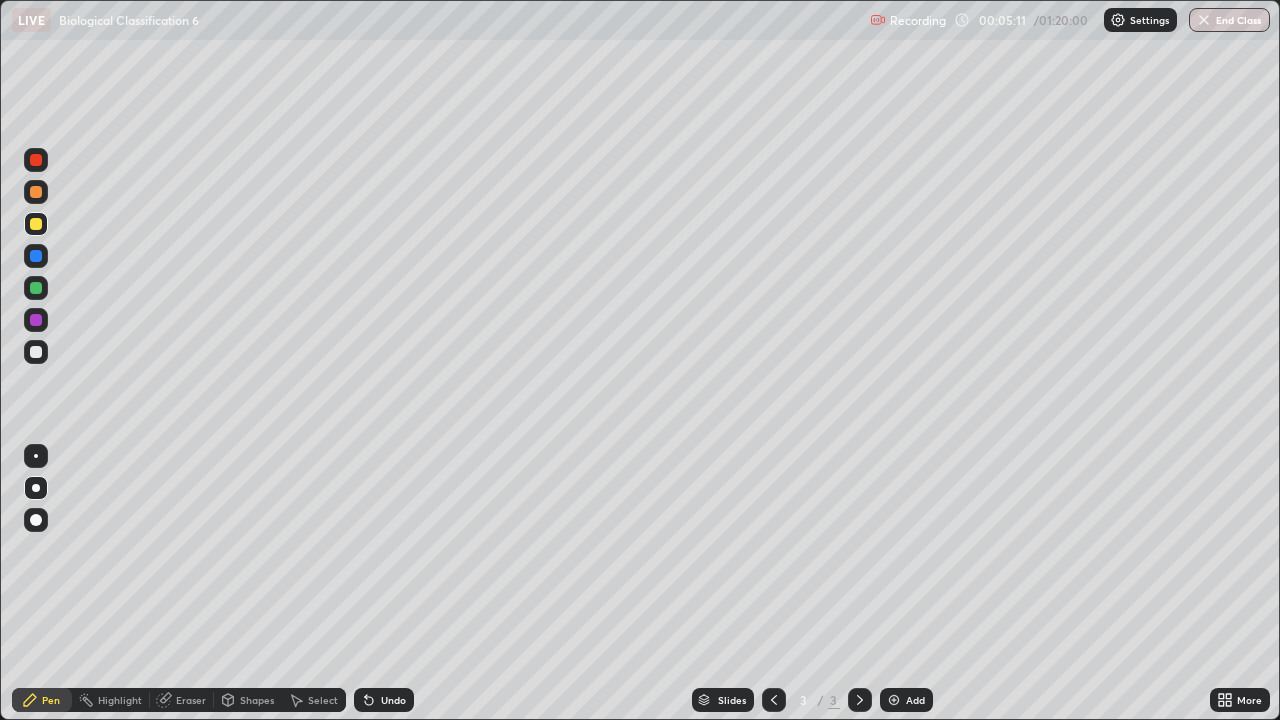 click at bounding box center [36, 288] 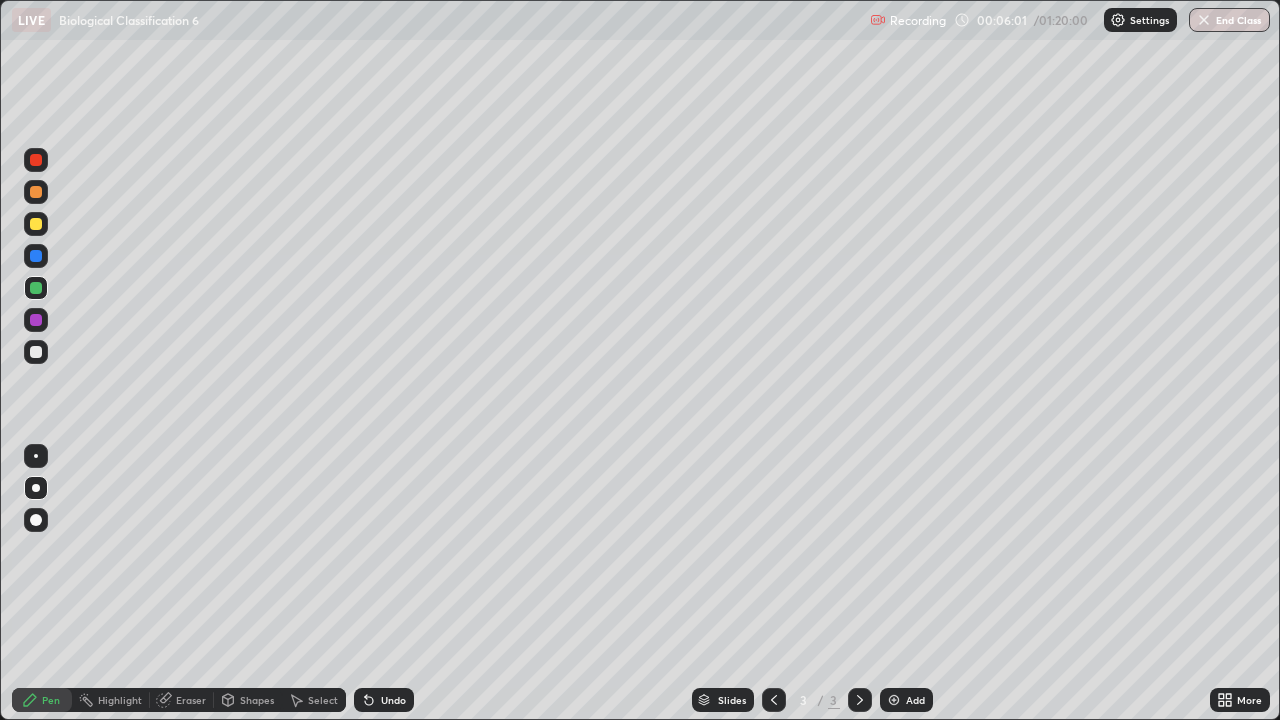 click at bounding box center (36, 352) 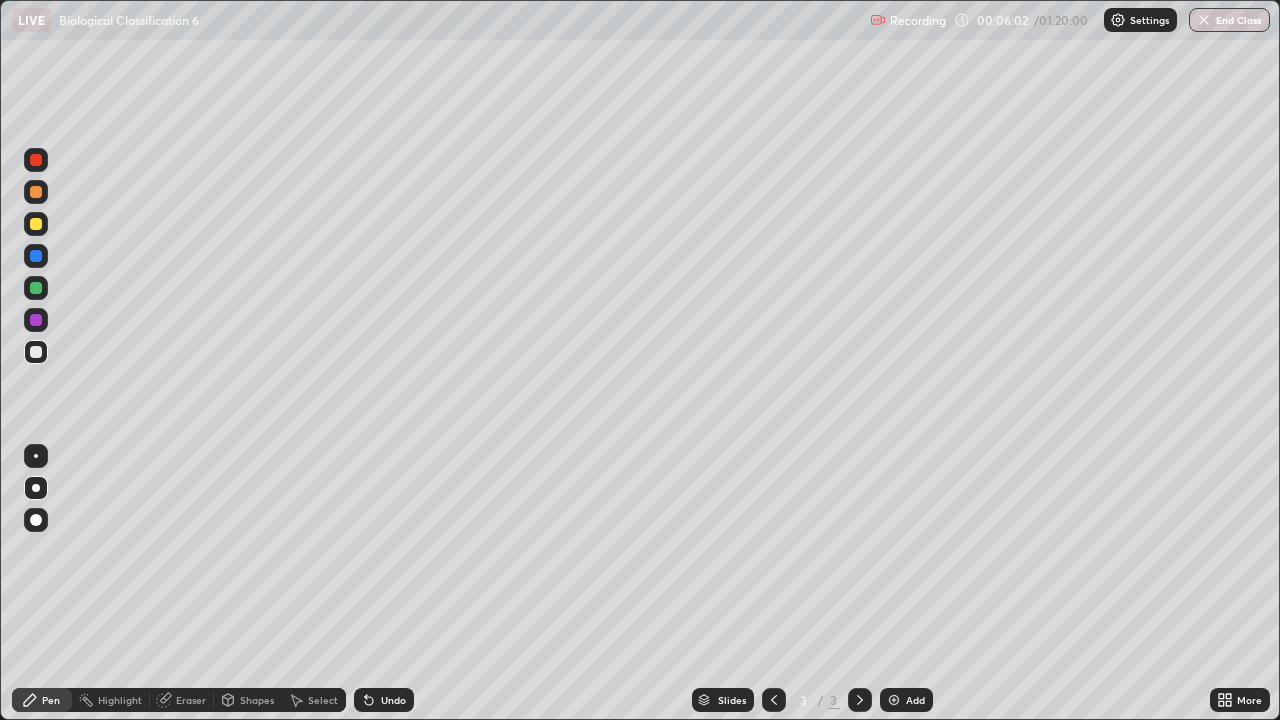 click at bounding box center (36, 288) 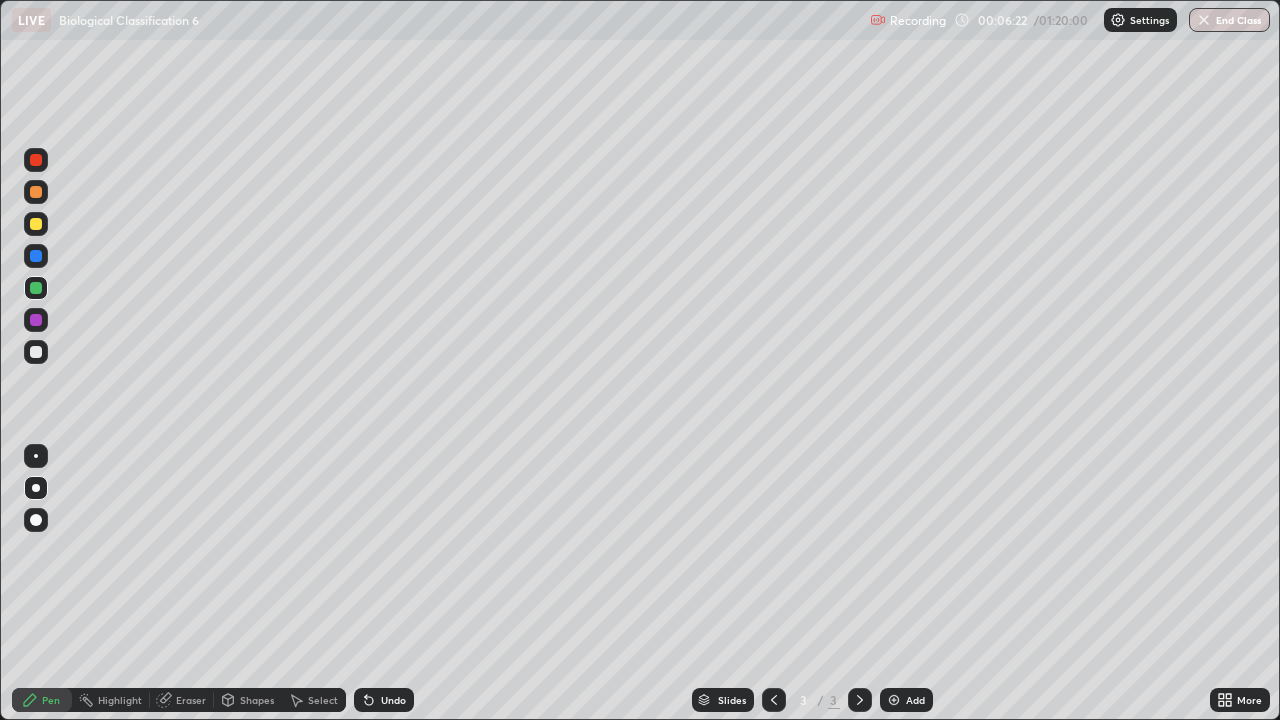 click at bounding box center (36, 352) 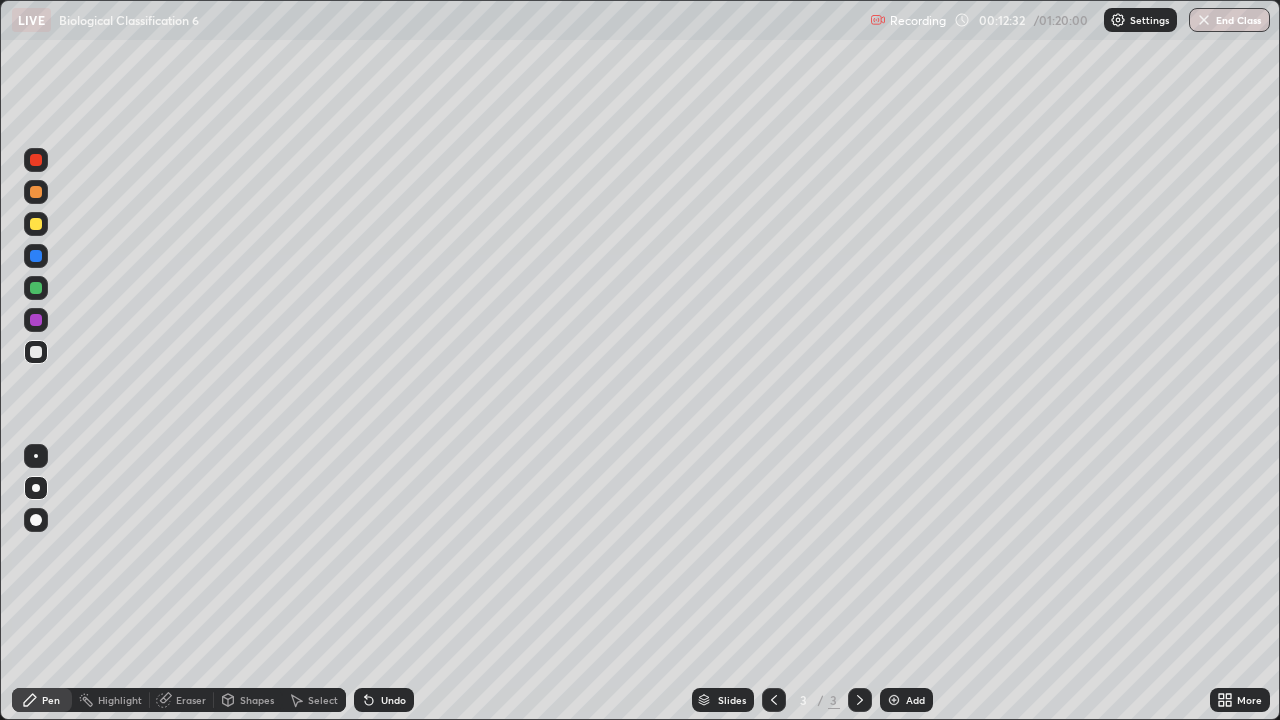 click on "More" at bounding box center (1240, 700) 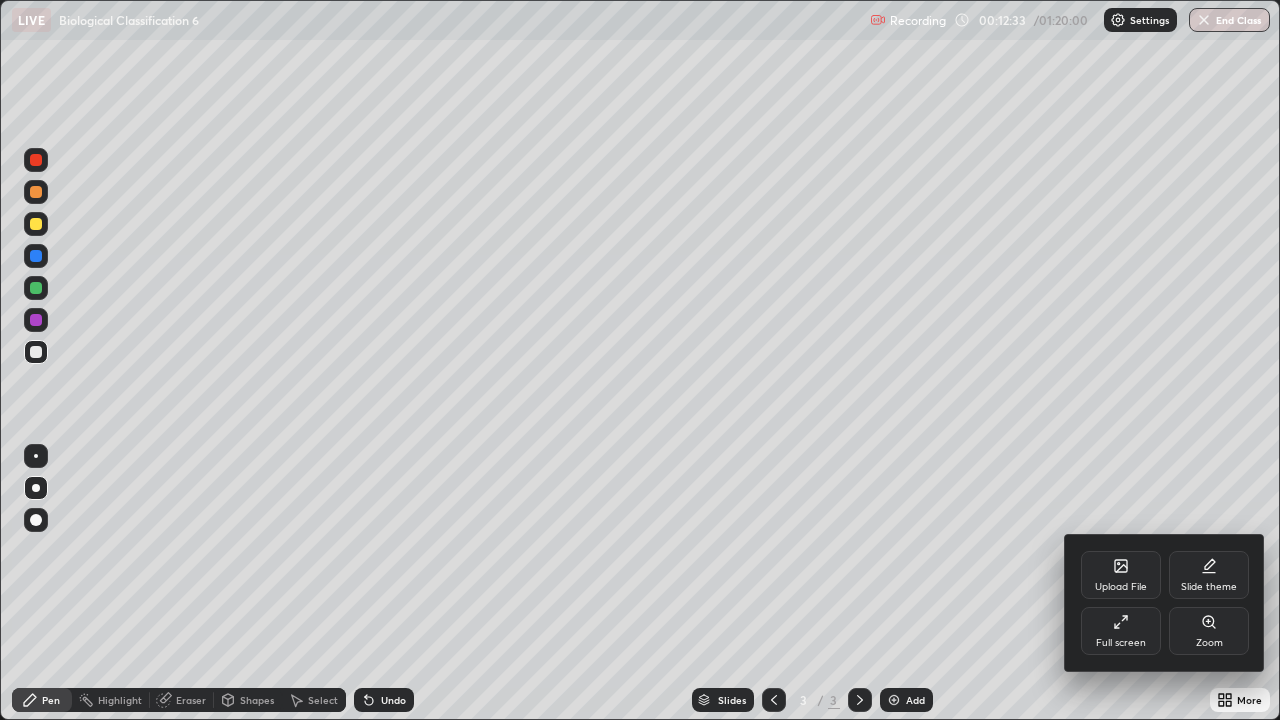 click on "Full screen" at bounding box center [1121, 631] 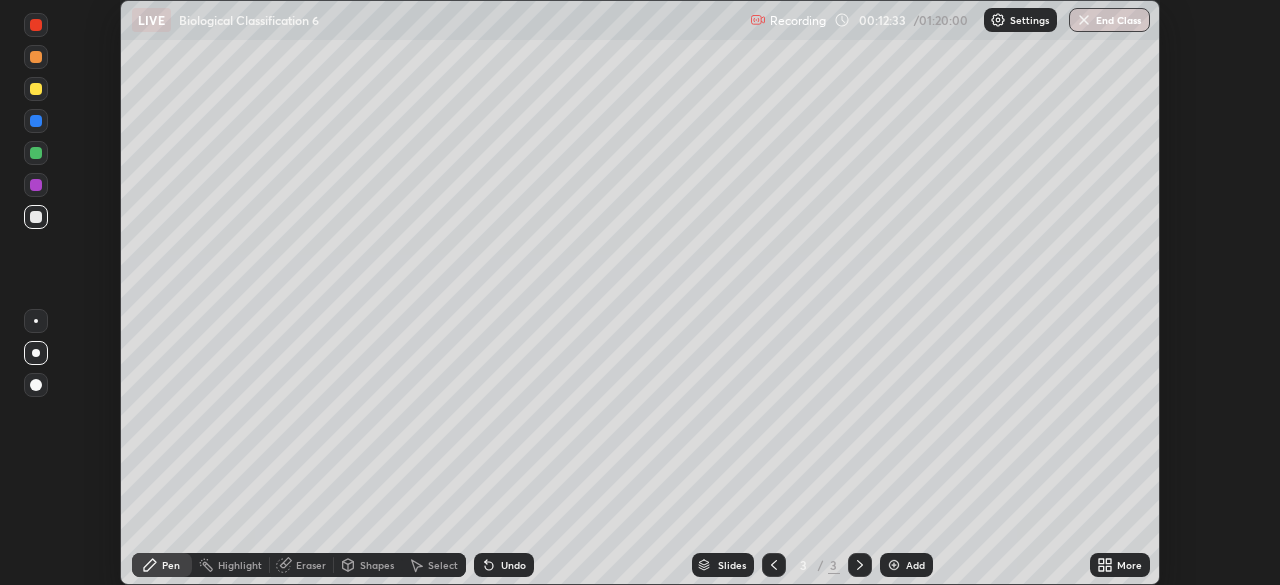 scroll, scrollTop: 585, scrollLeft: 1280, axis: both 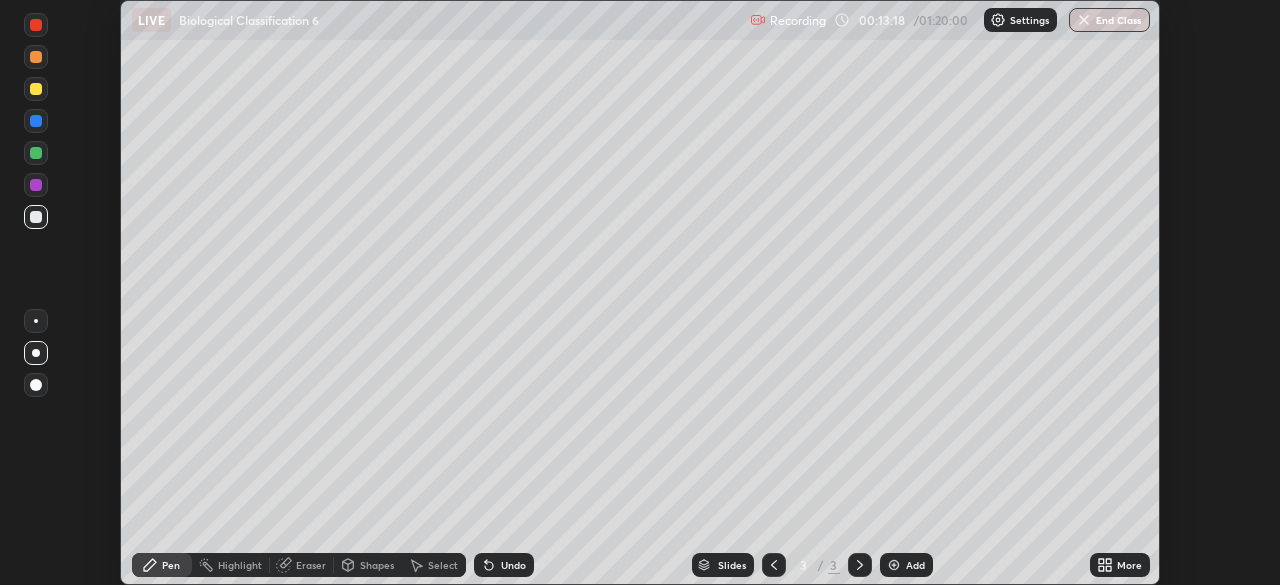 click on "More" at bounding box center [1120, 565] 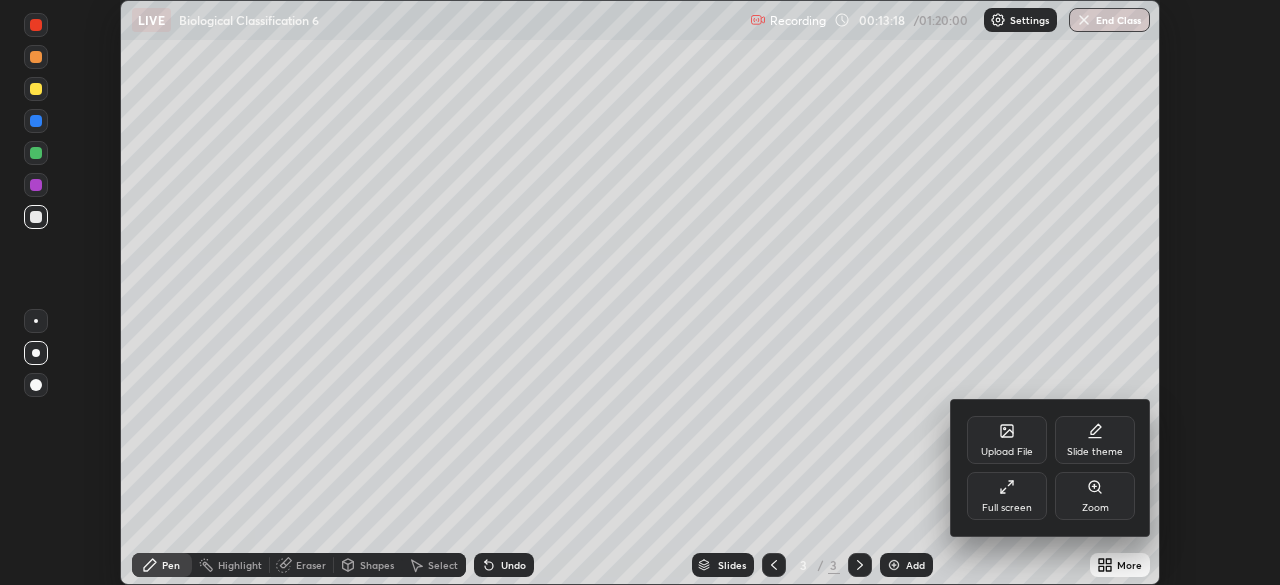 click on "Full screen" at bounding box center (1007, 496) 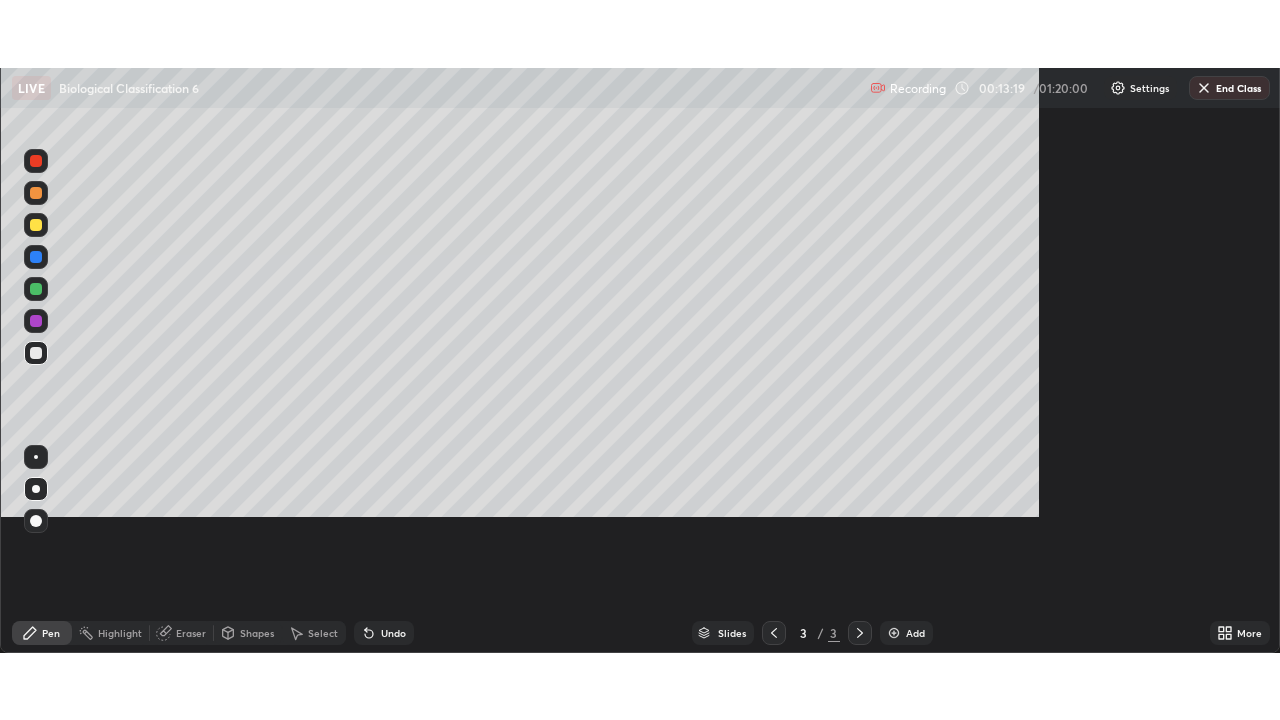 scroll, scrollTop: 99280, scrollLeft: 98720, axis: both 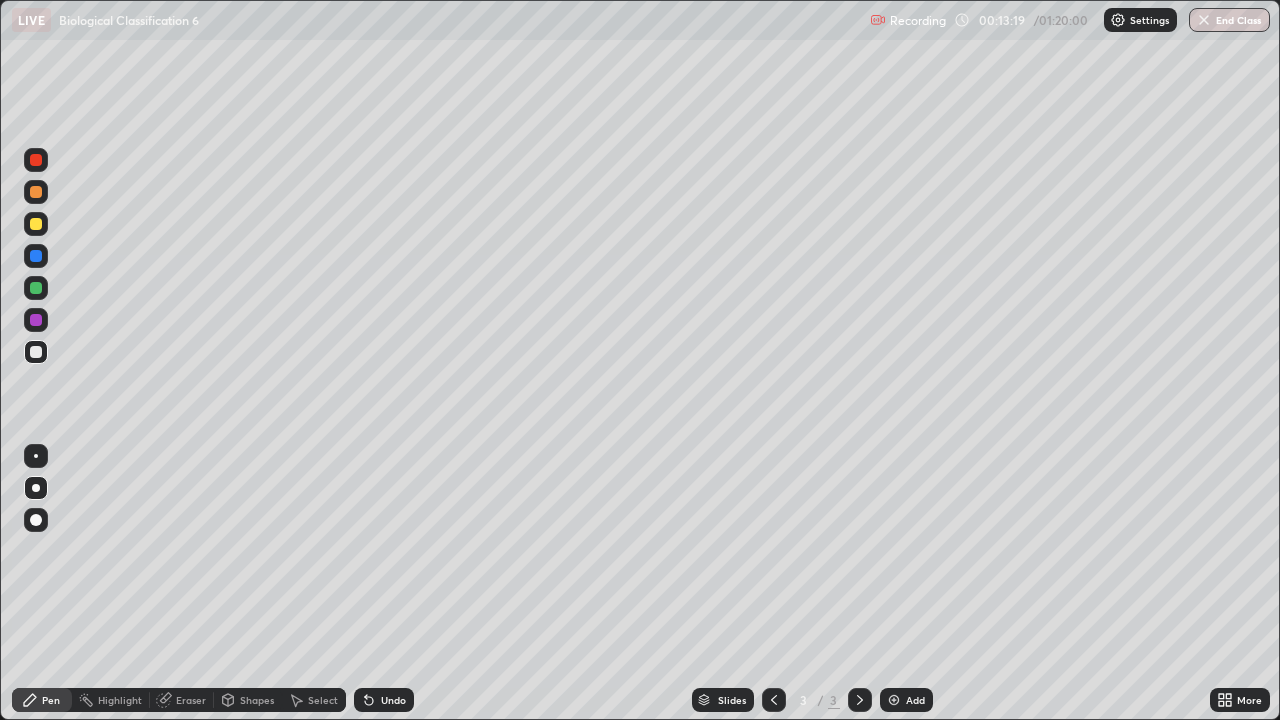 click on "Add" at bounding box center (906, 700) 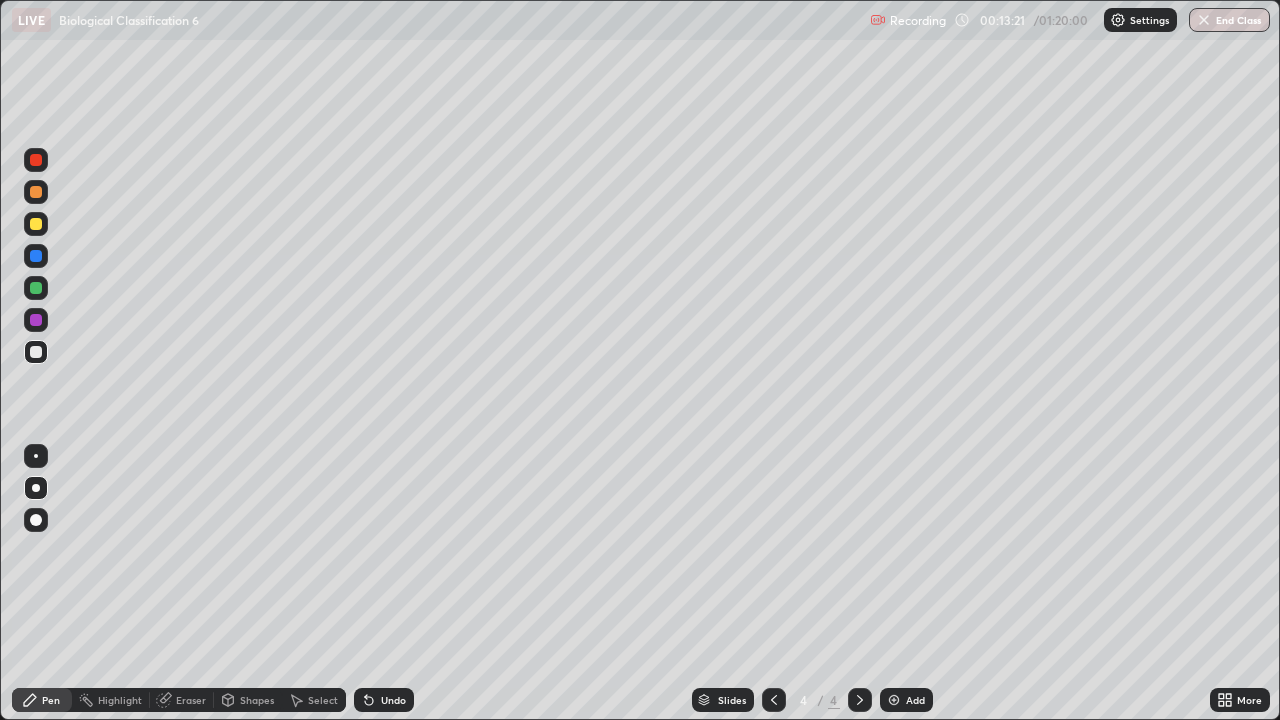 click at bounding box center (36, 224) 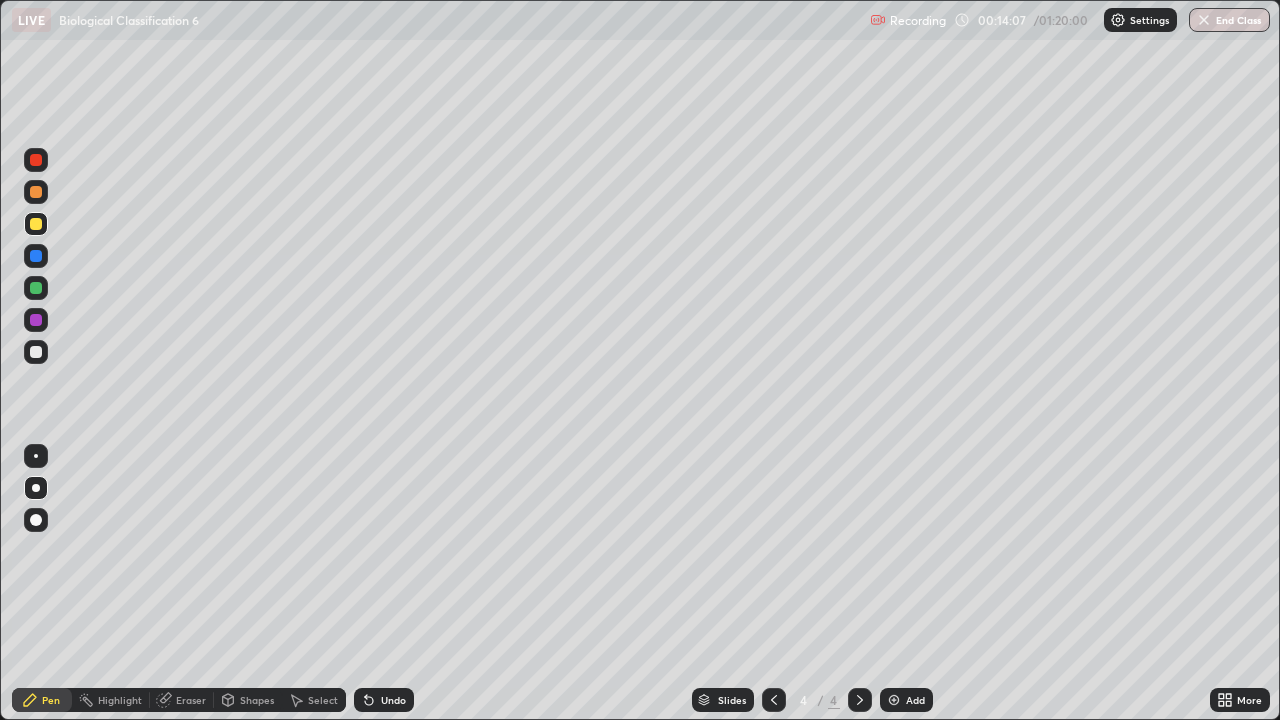 click at bounding box center [36, 256] 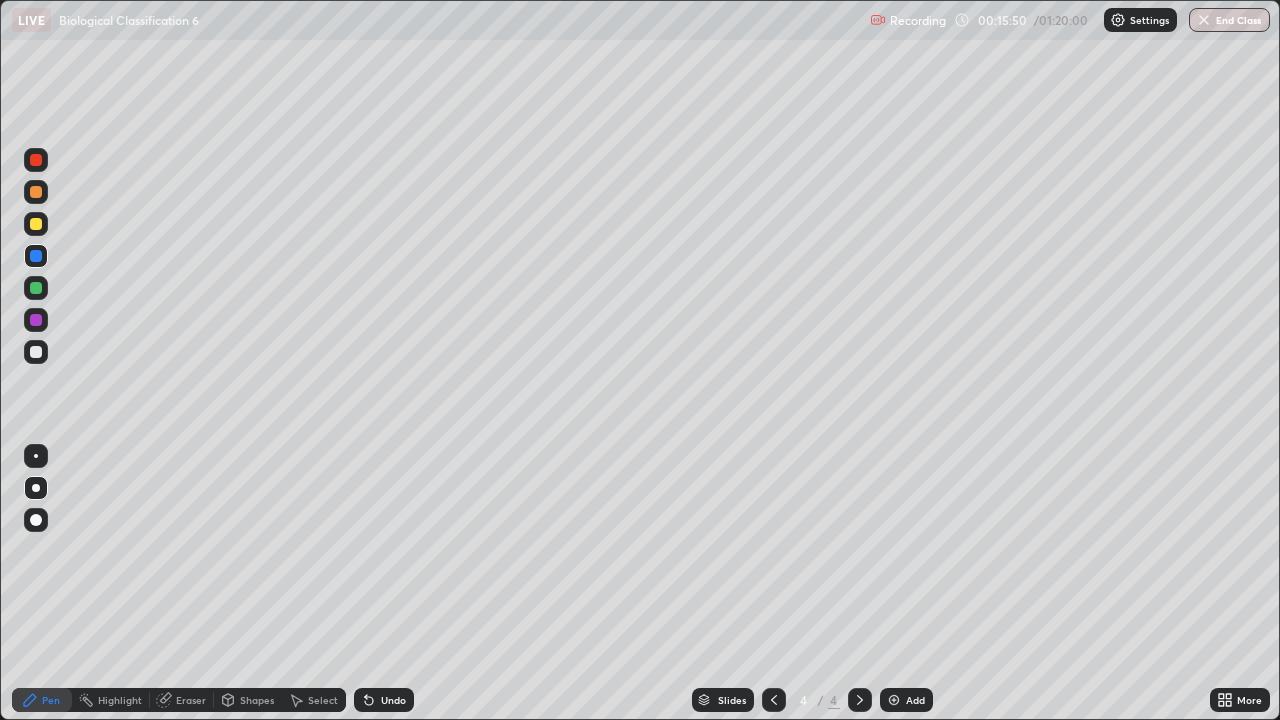 click on "Select" at bounding box center [323, 700] 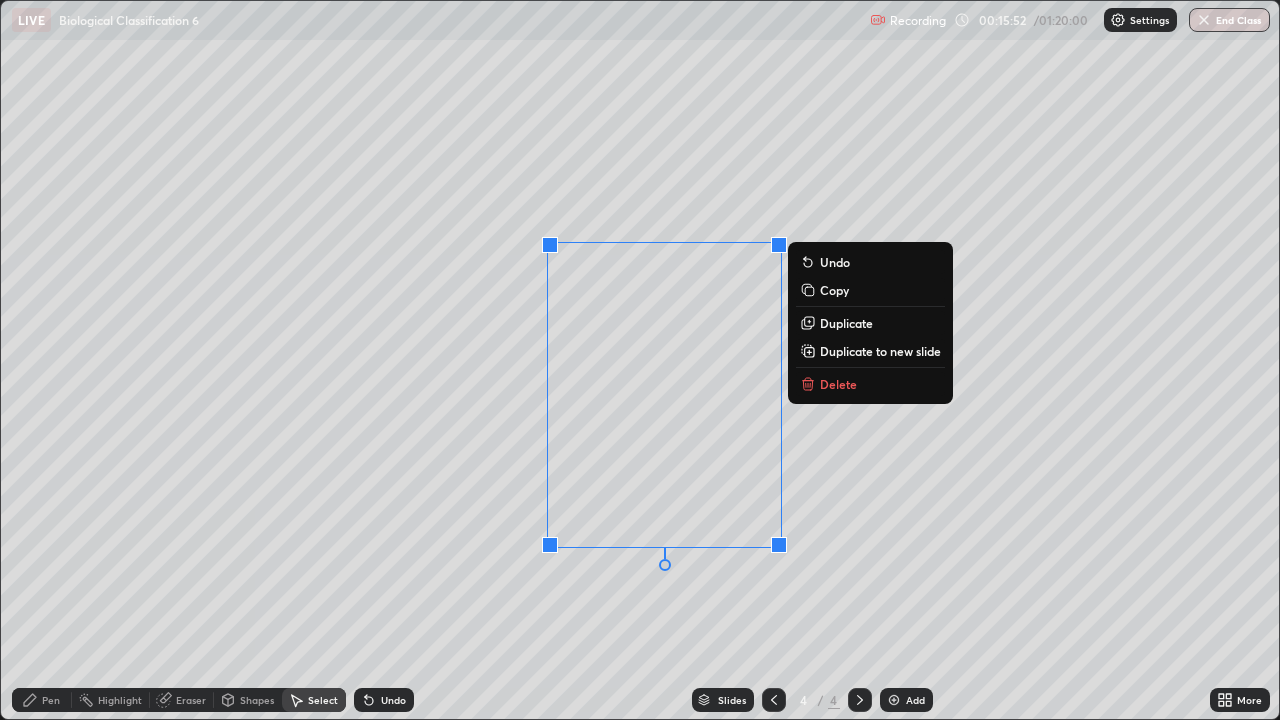 click on "Delete" at bounding box center [838, 384] 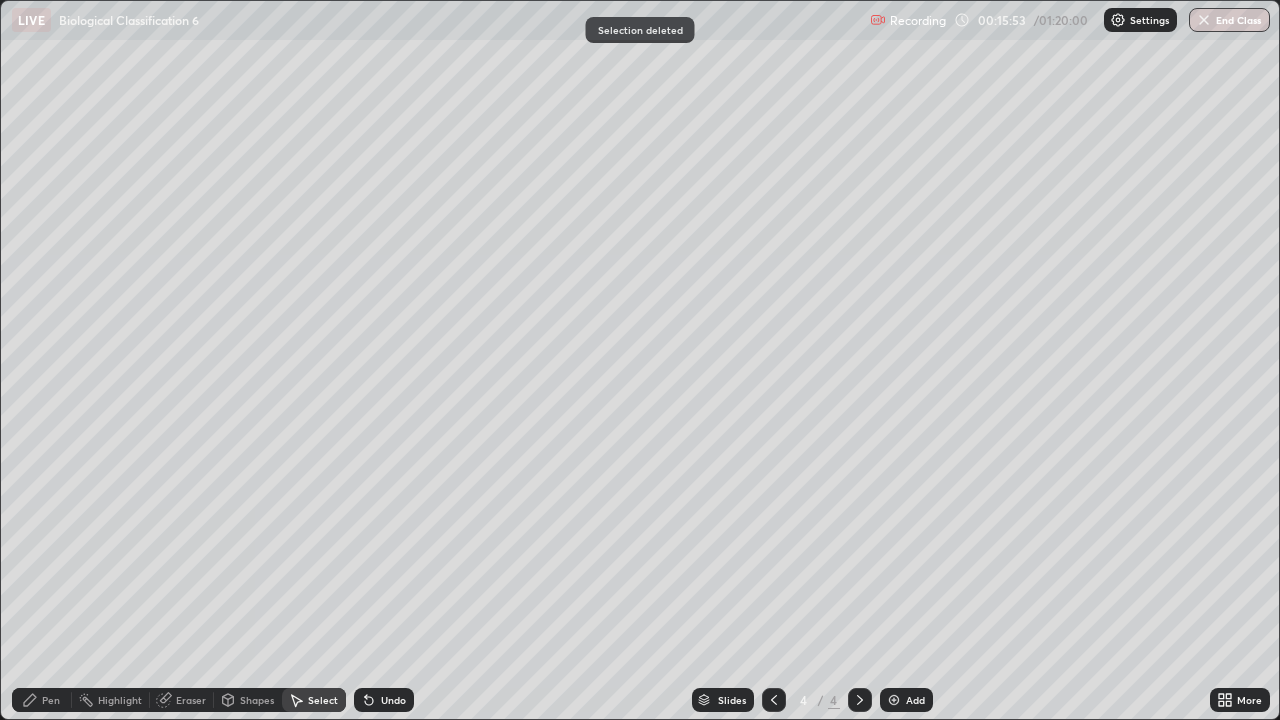 click on "Pen" at bounding box center [42, 700] 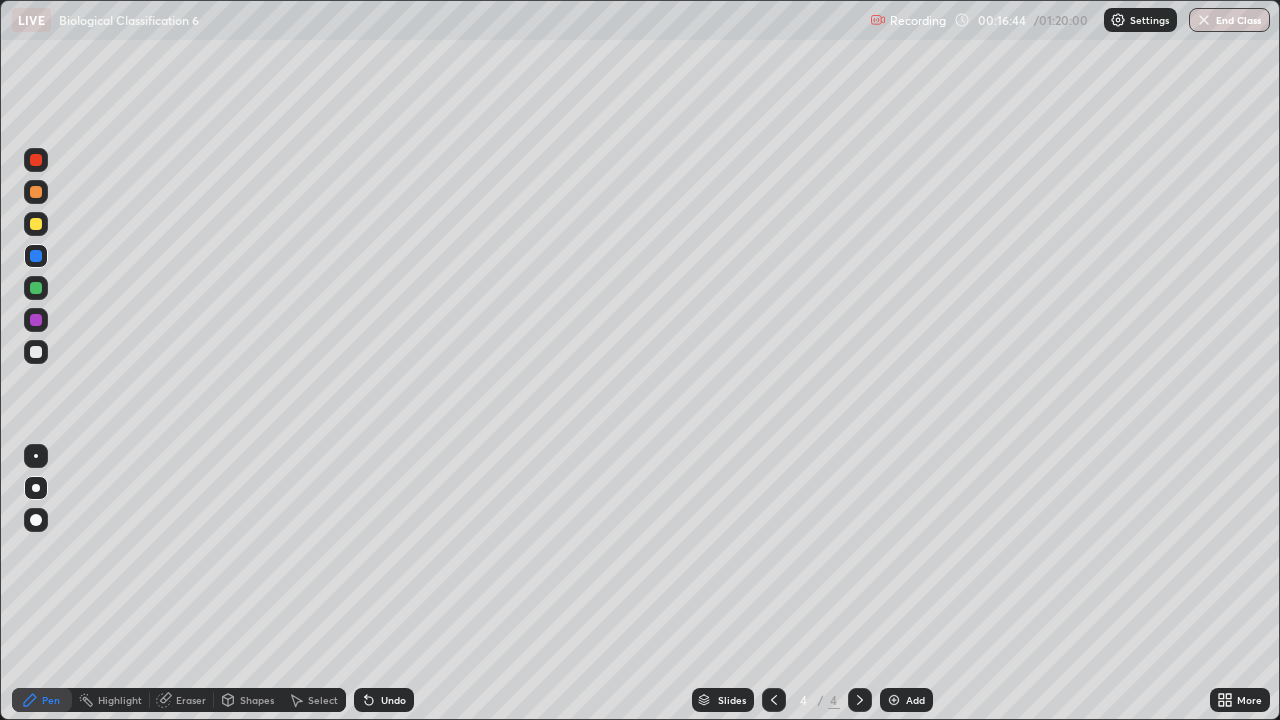 click 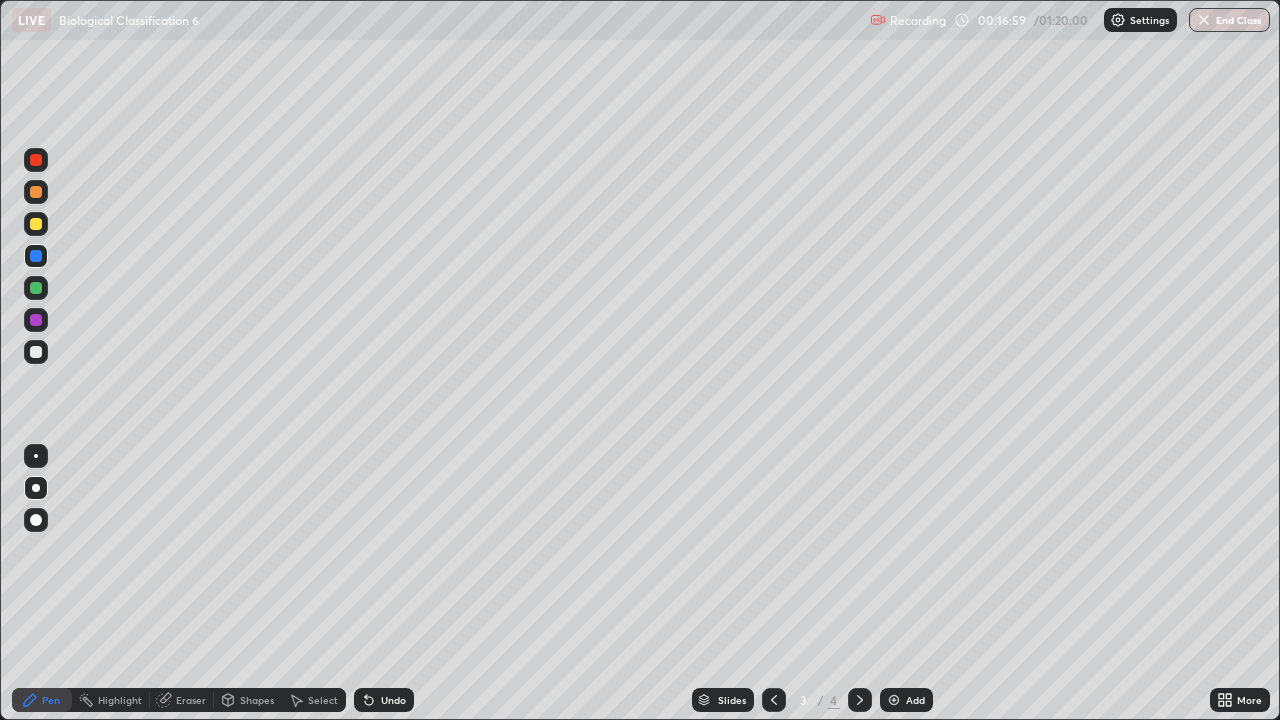 click 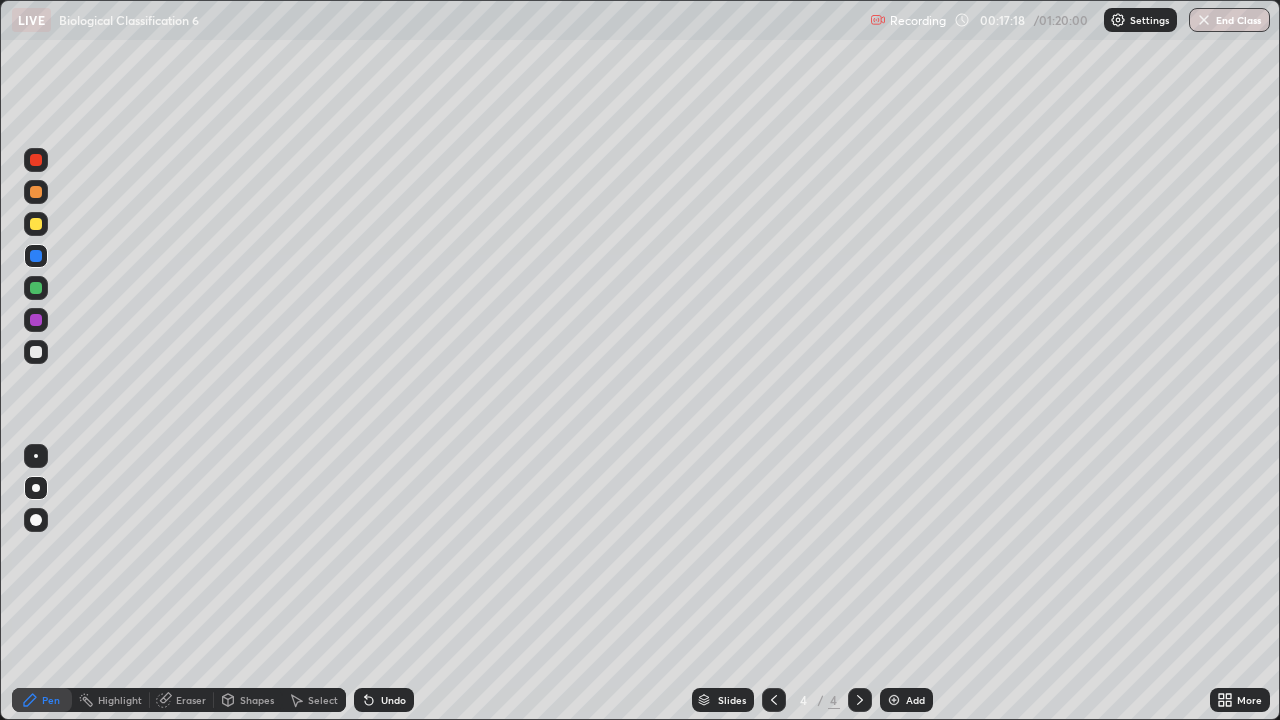 click on "Select" at bounding box center [323, 700] 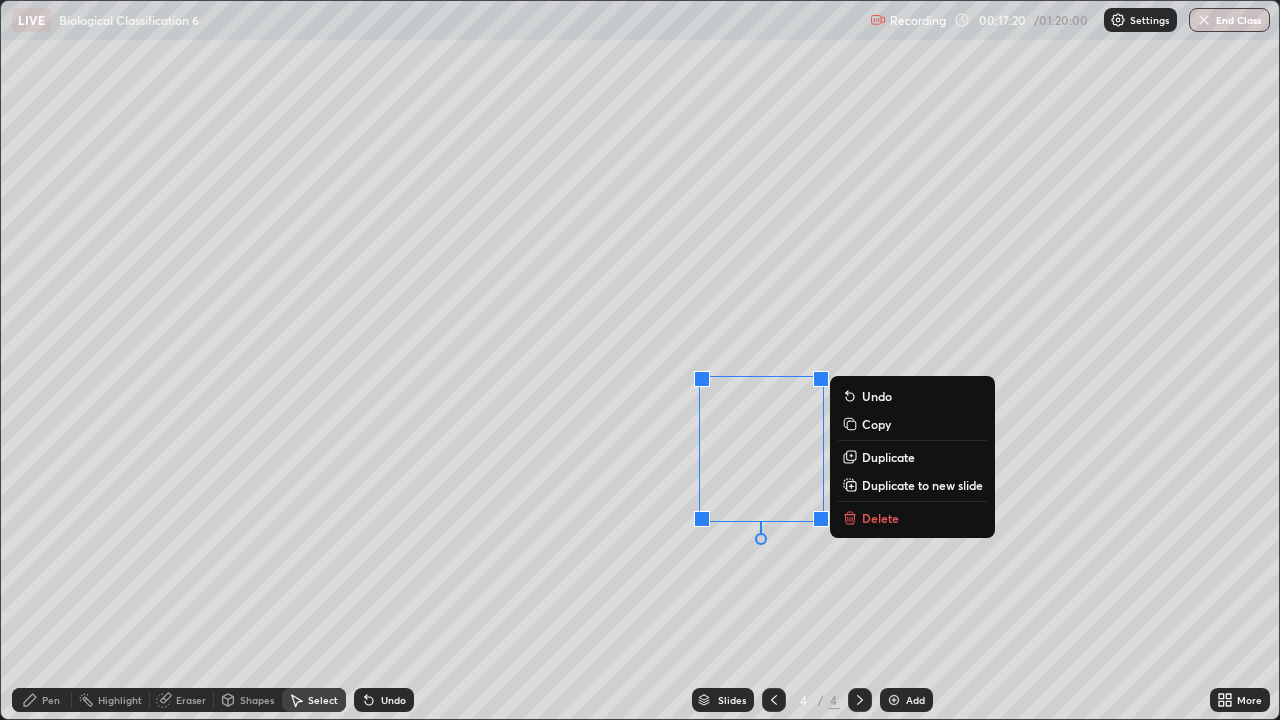 click on "Delete" at bounding box center (880, 518) 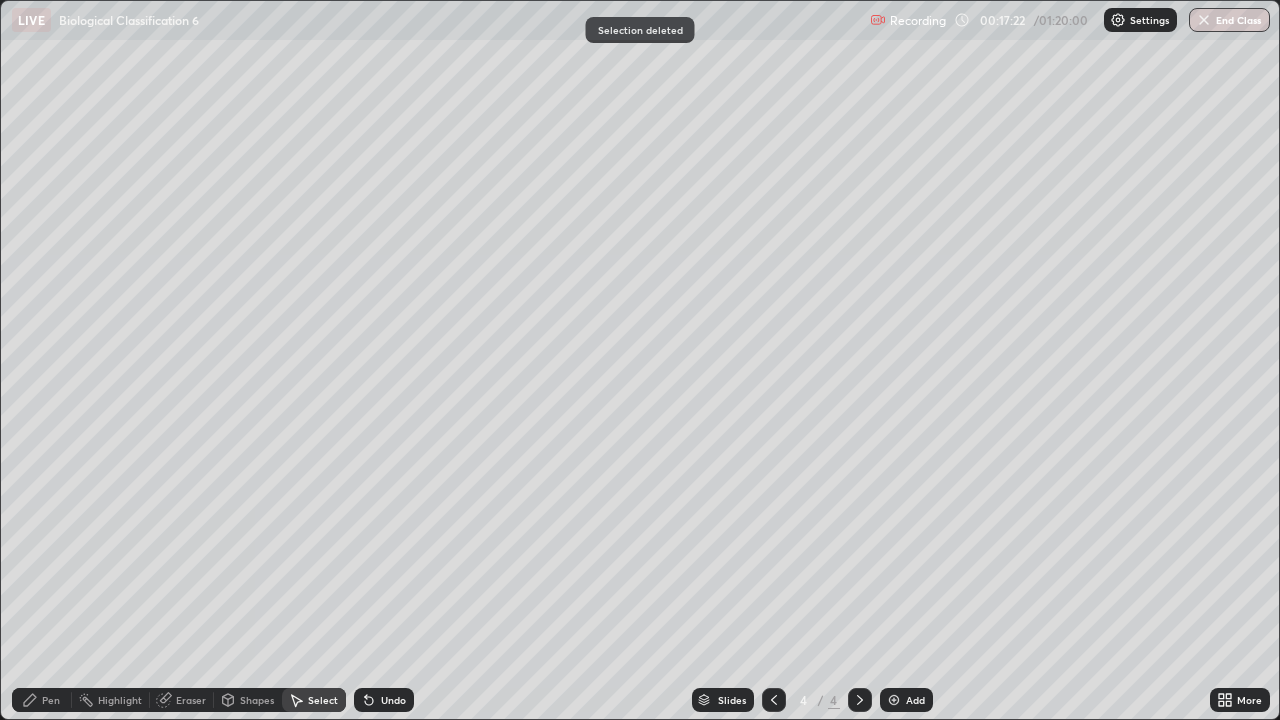 click on "Pen" at bounding box center (51, 700) 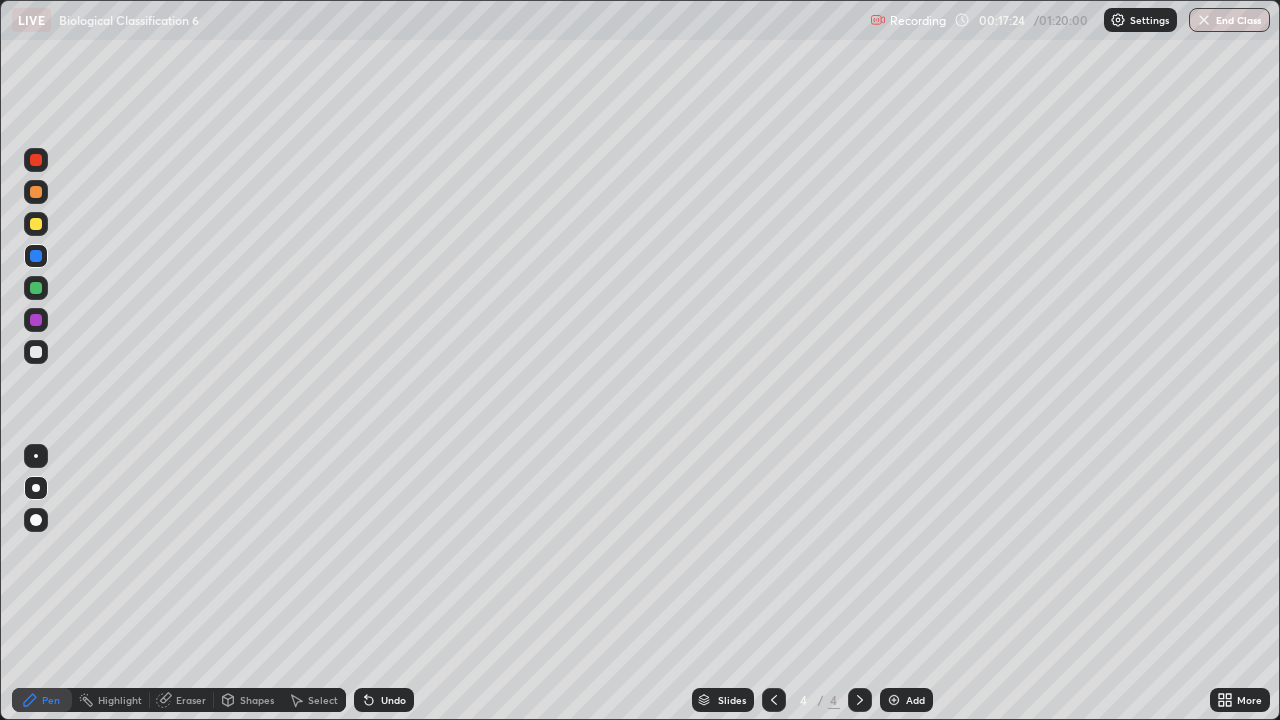 click at bounding box center [36, 288] 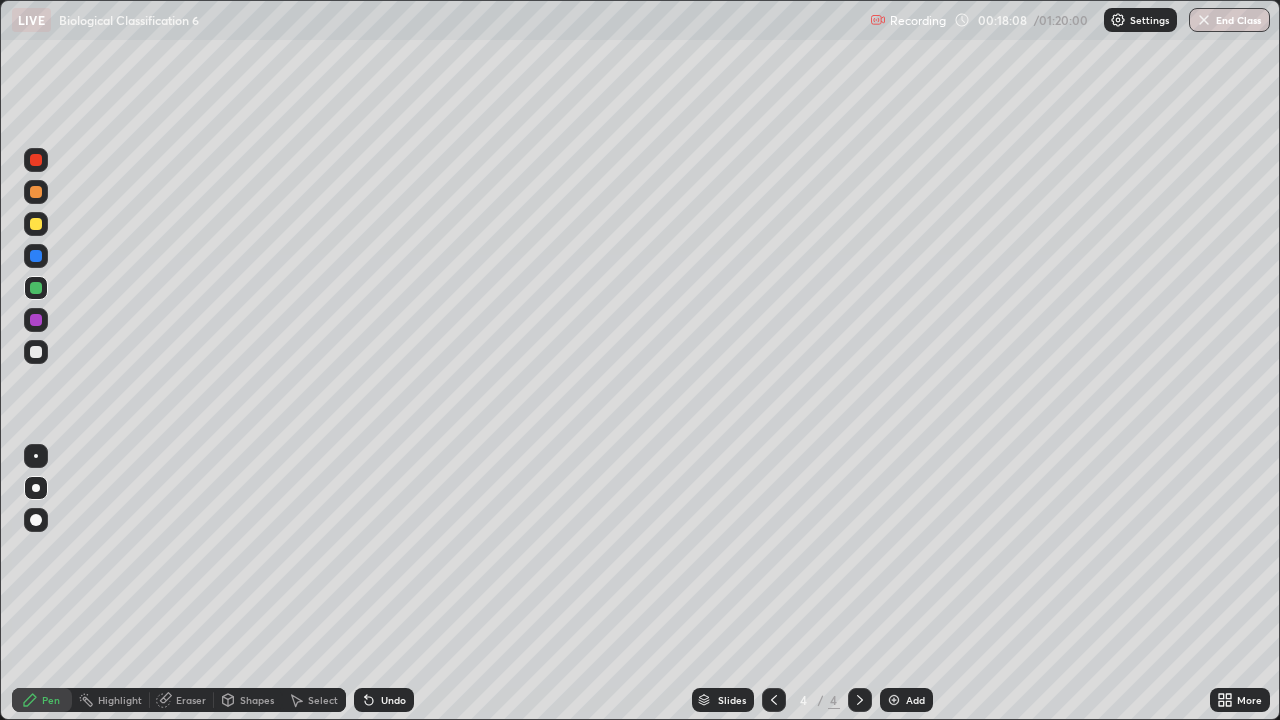 click 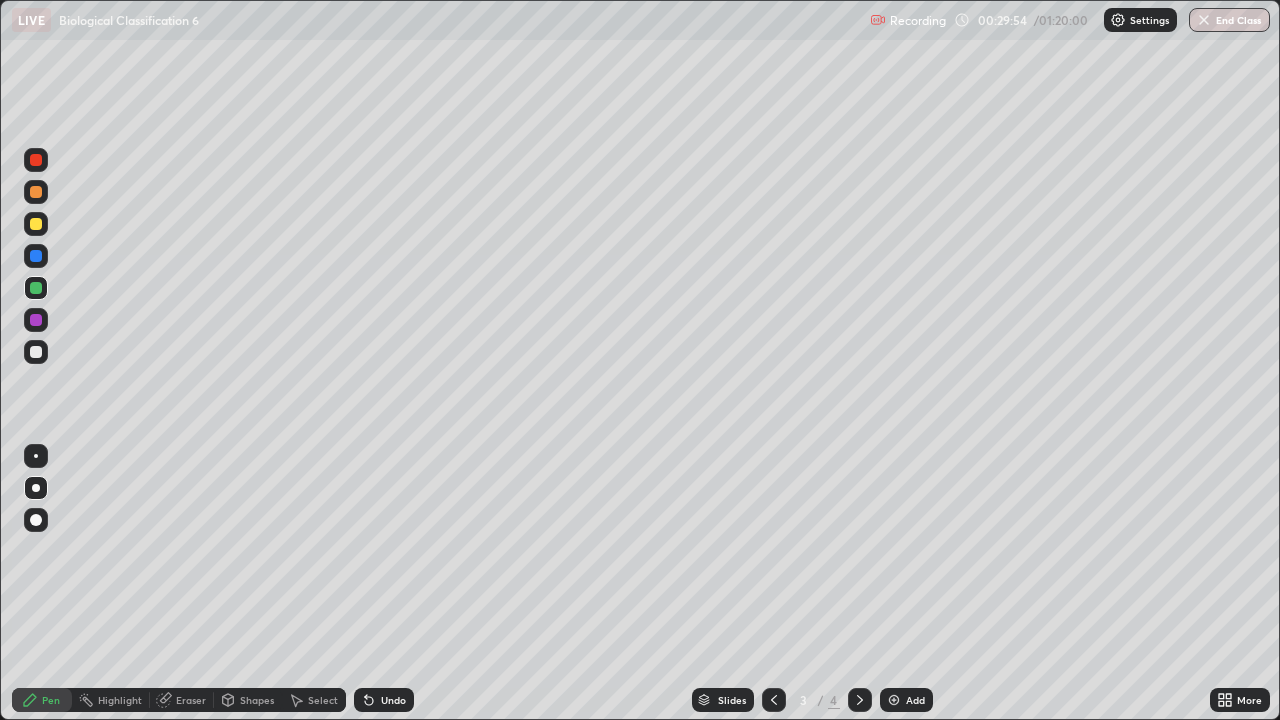 click at bounding box center [860, 700] 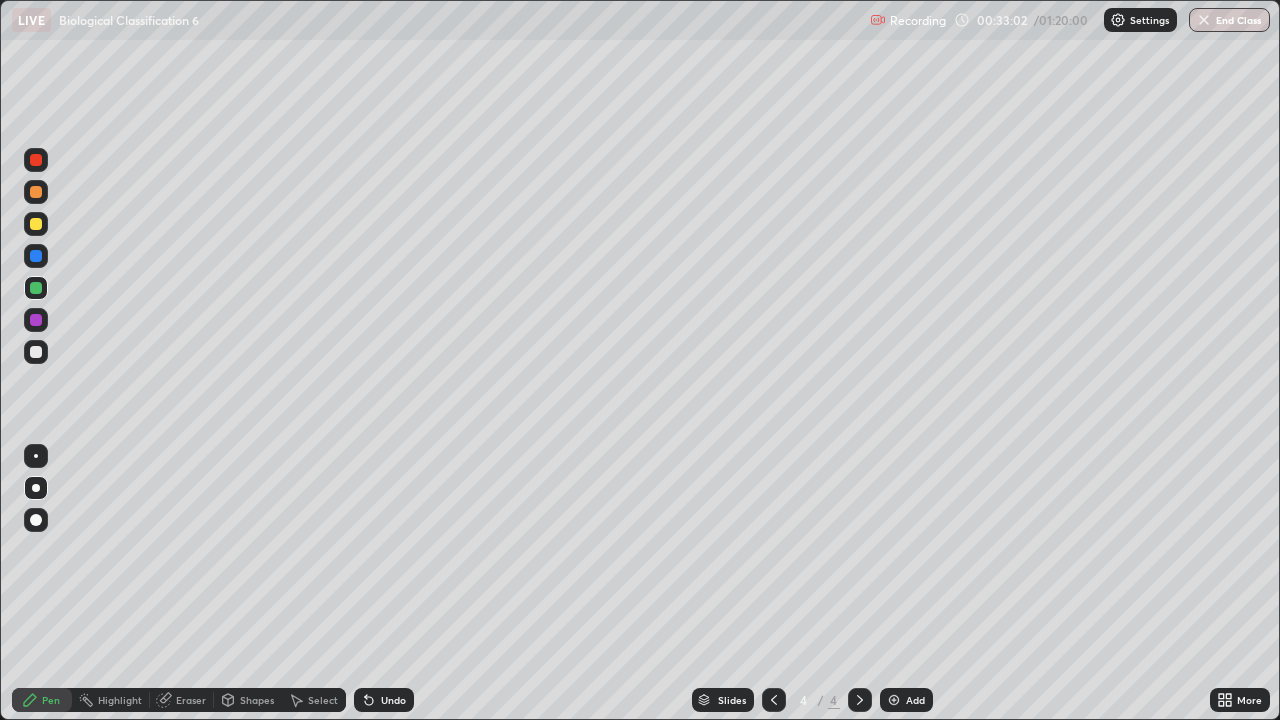 click on "Add" at bounding box center [906, 700] 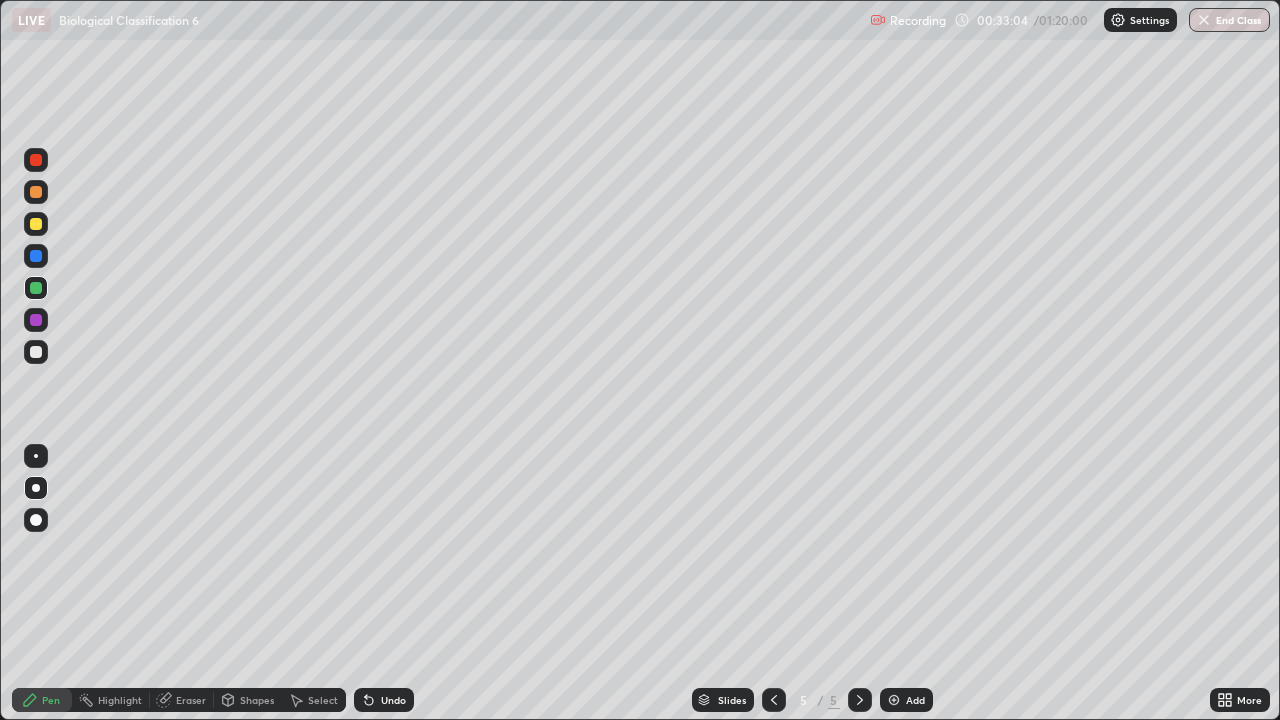 click at bounding box center [36, 224] 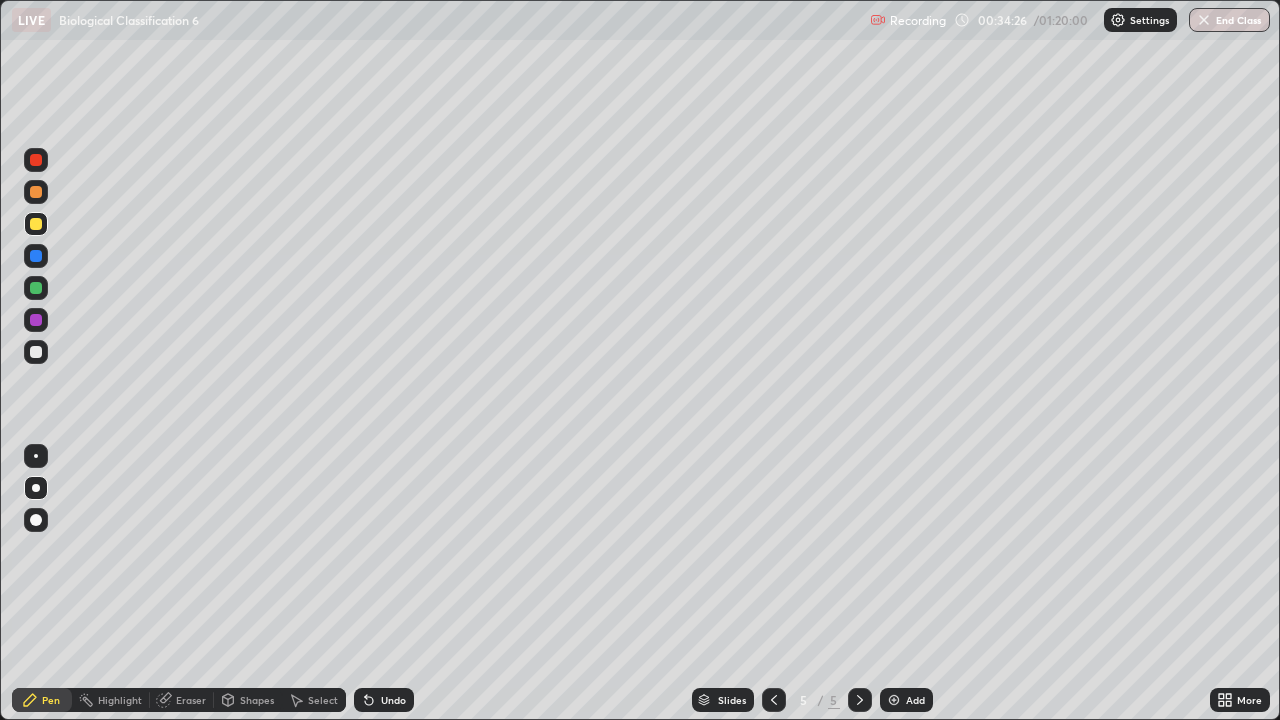 click at bounding box center [36, 352] 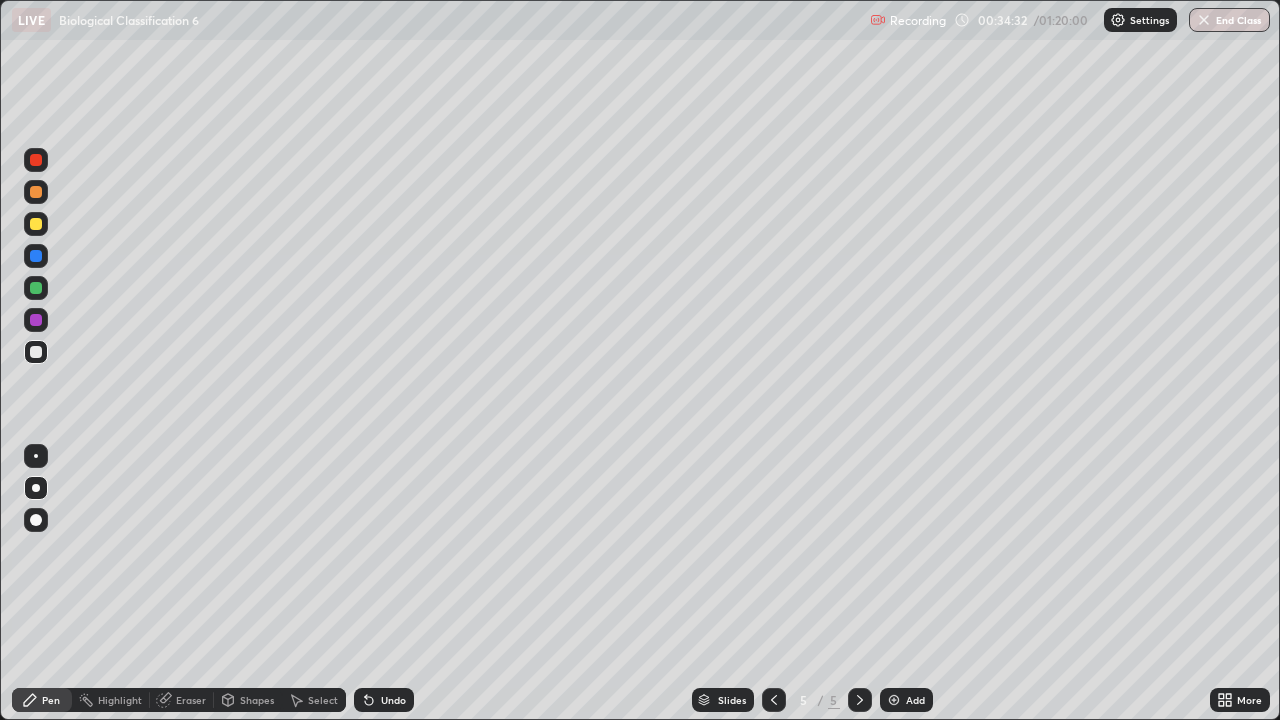 click on "Undo" at bounding box center (393, 700) 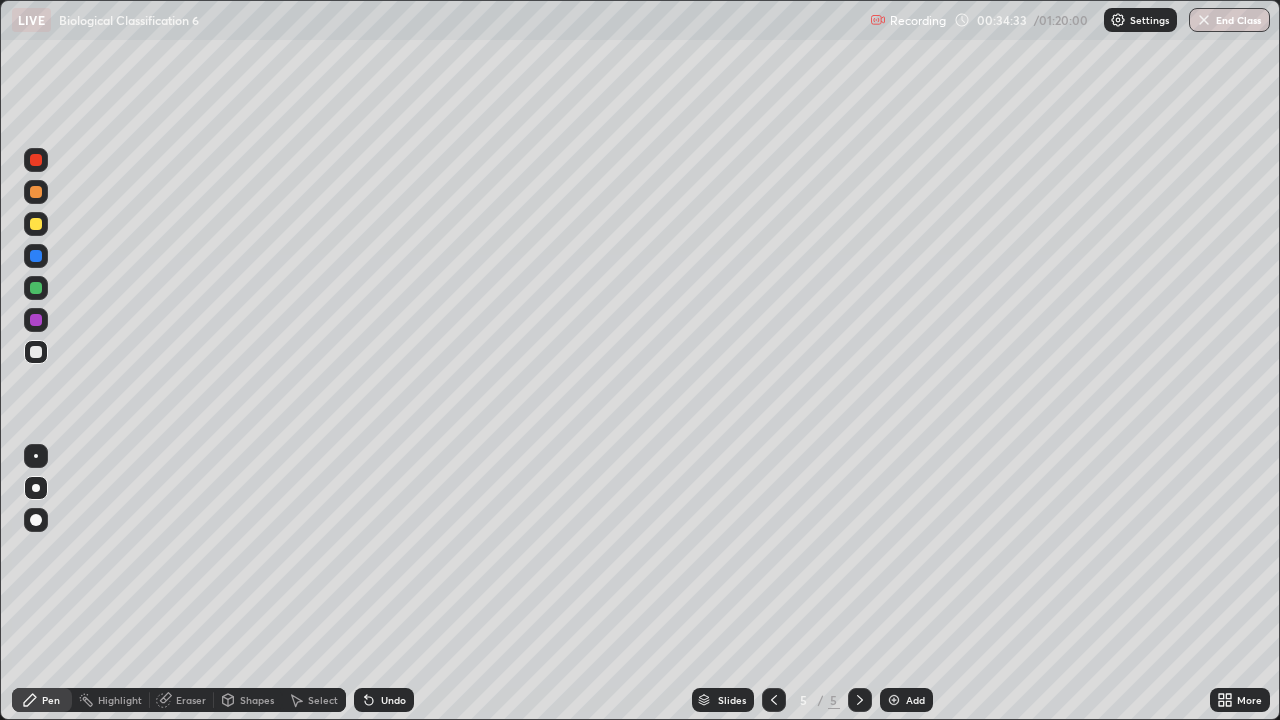 click on "Undo" at bounding box center [384, 700] 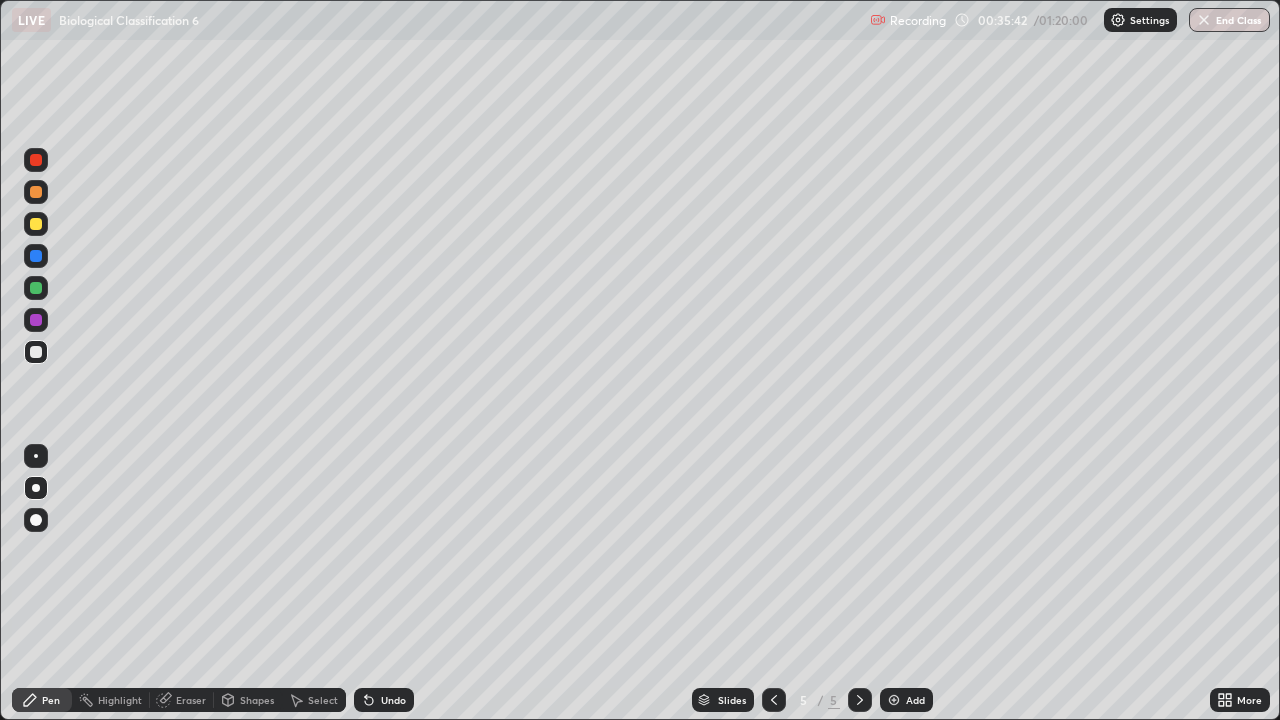 click at bounding box center (36, 288) 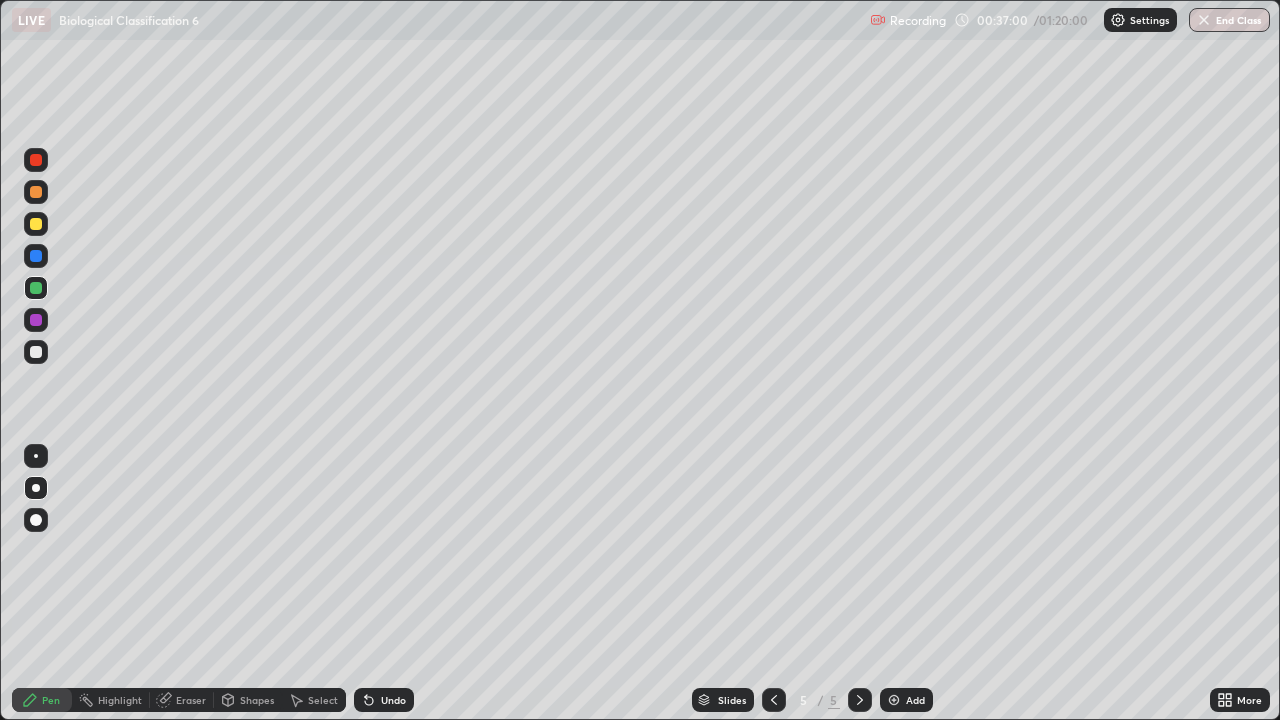 click on "Undo" at bounding box center (393, 700) 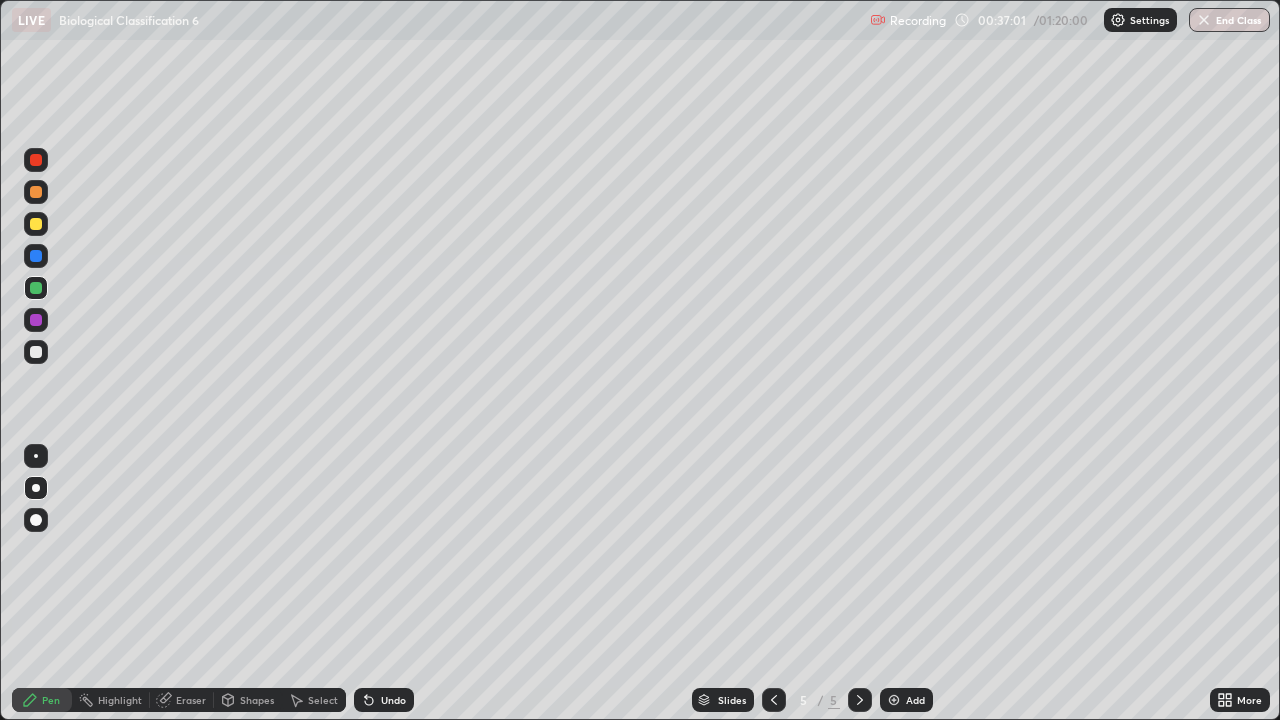 click on "Undo" at bounding box center (393, 700) 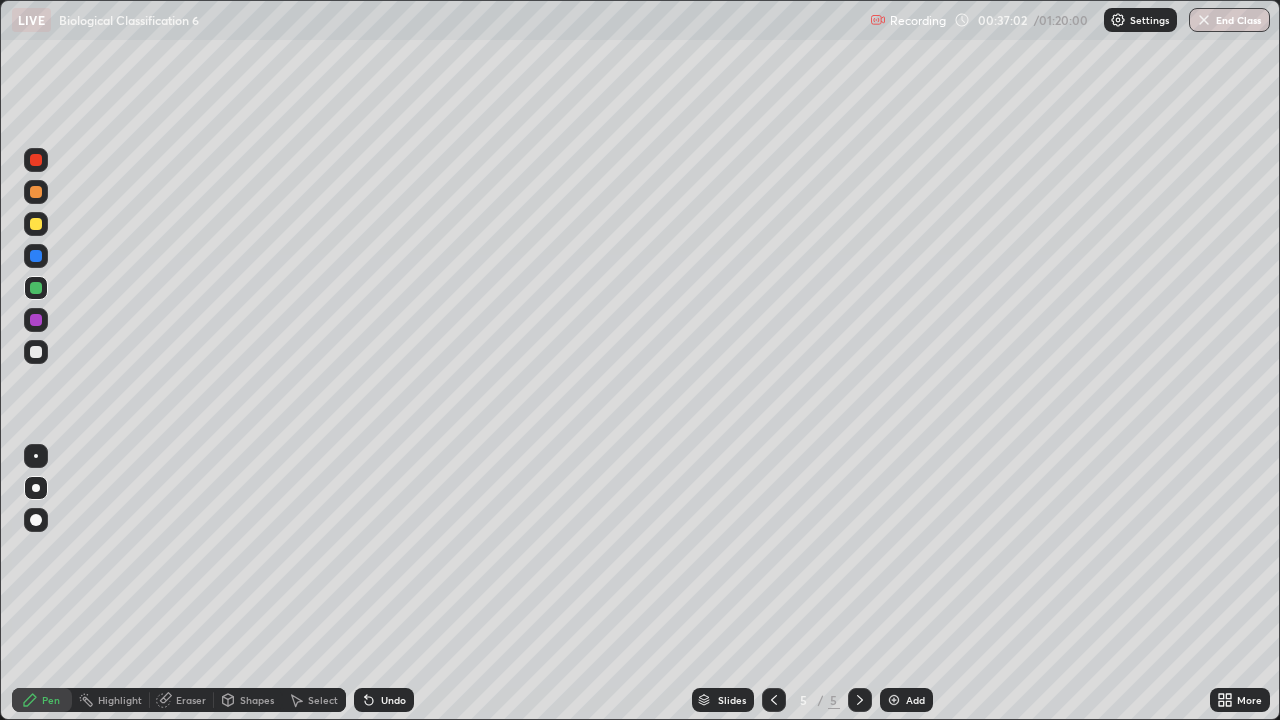 click on "Undo" at bounding box center [384, 700] 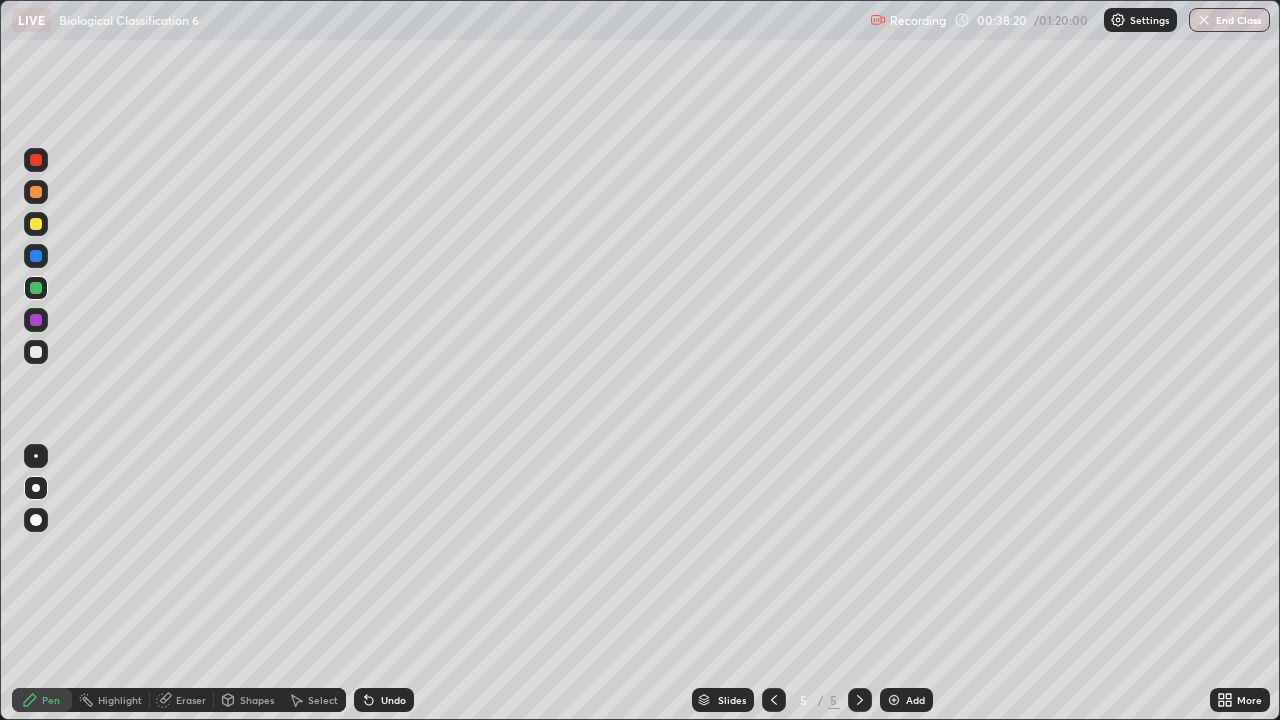 click on "Add" at bounding box center [915, 700] 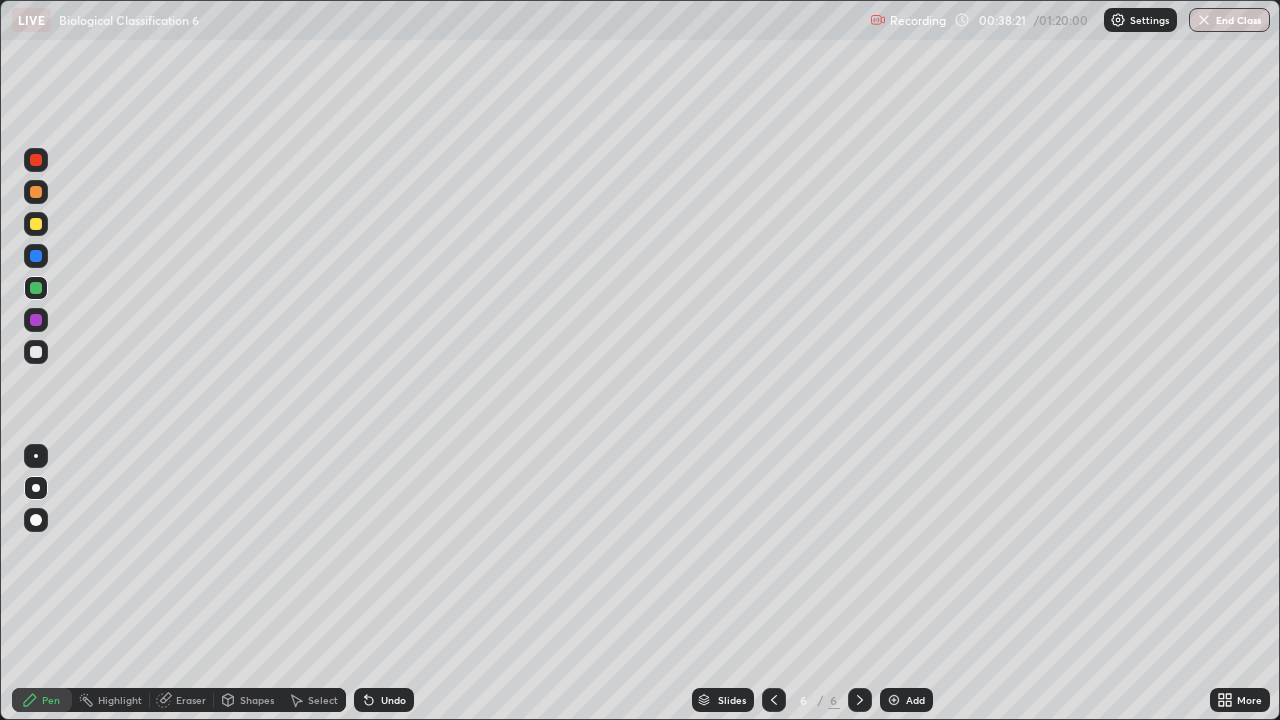 click at bounding box center (36, 224) 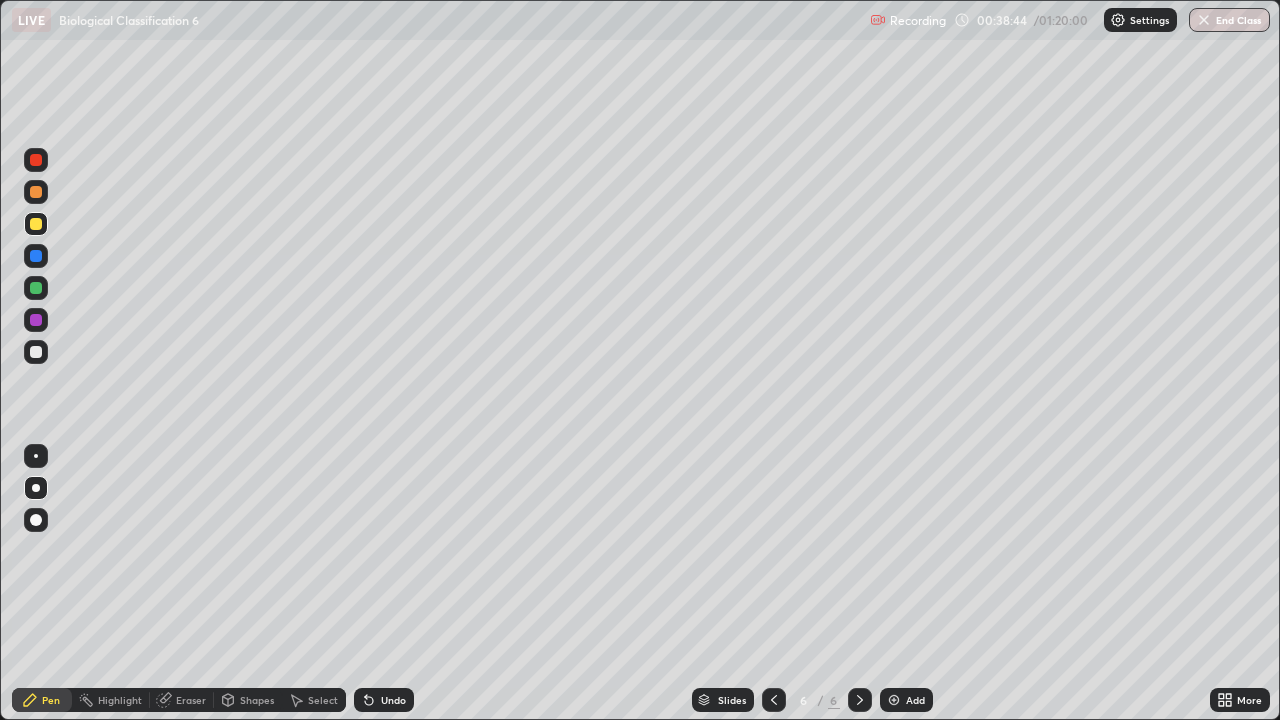 click at bounding box center [36, 288] 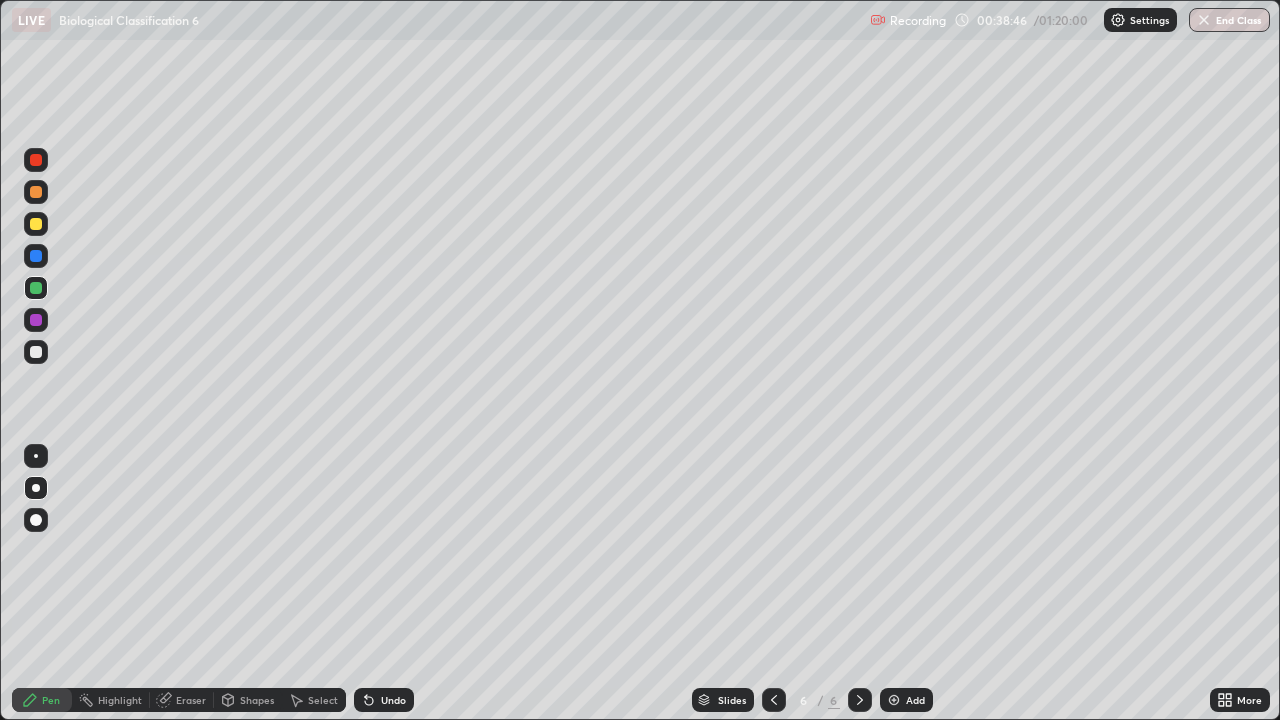 click at bounding box center [36, 224] 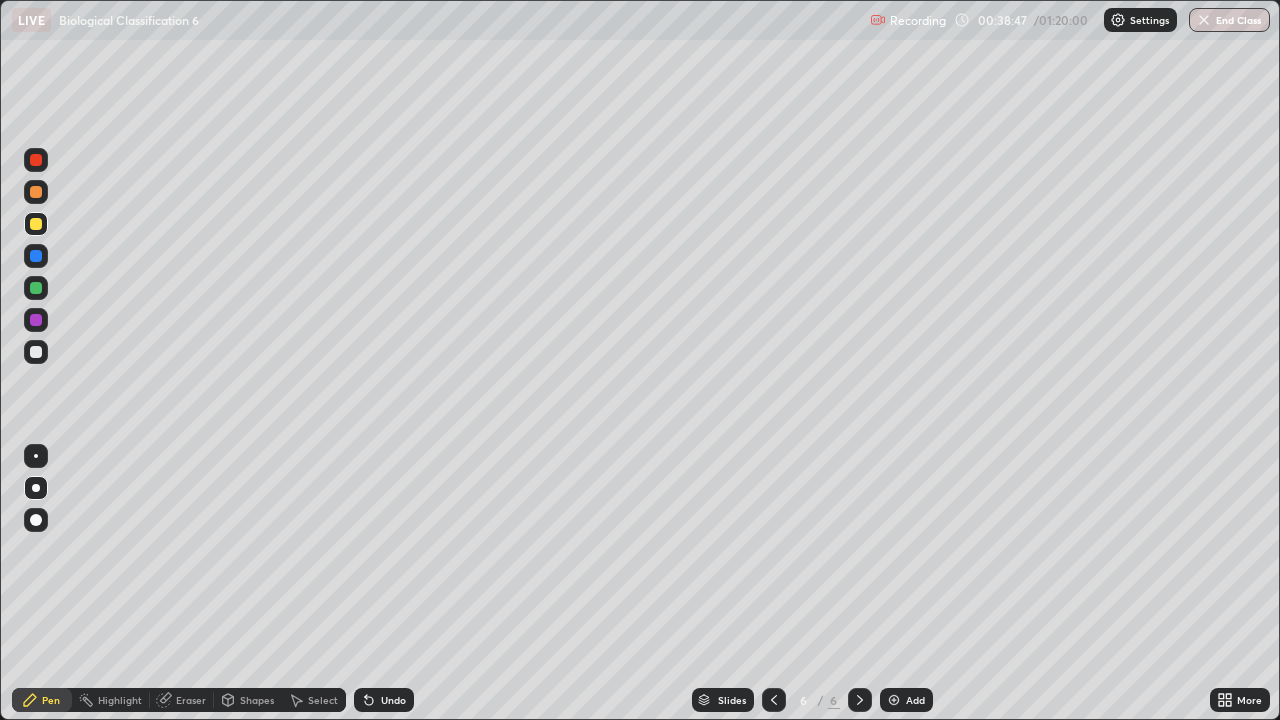 click at bounding box center (36, 288) 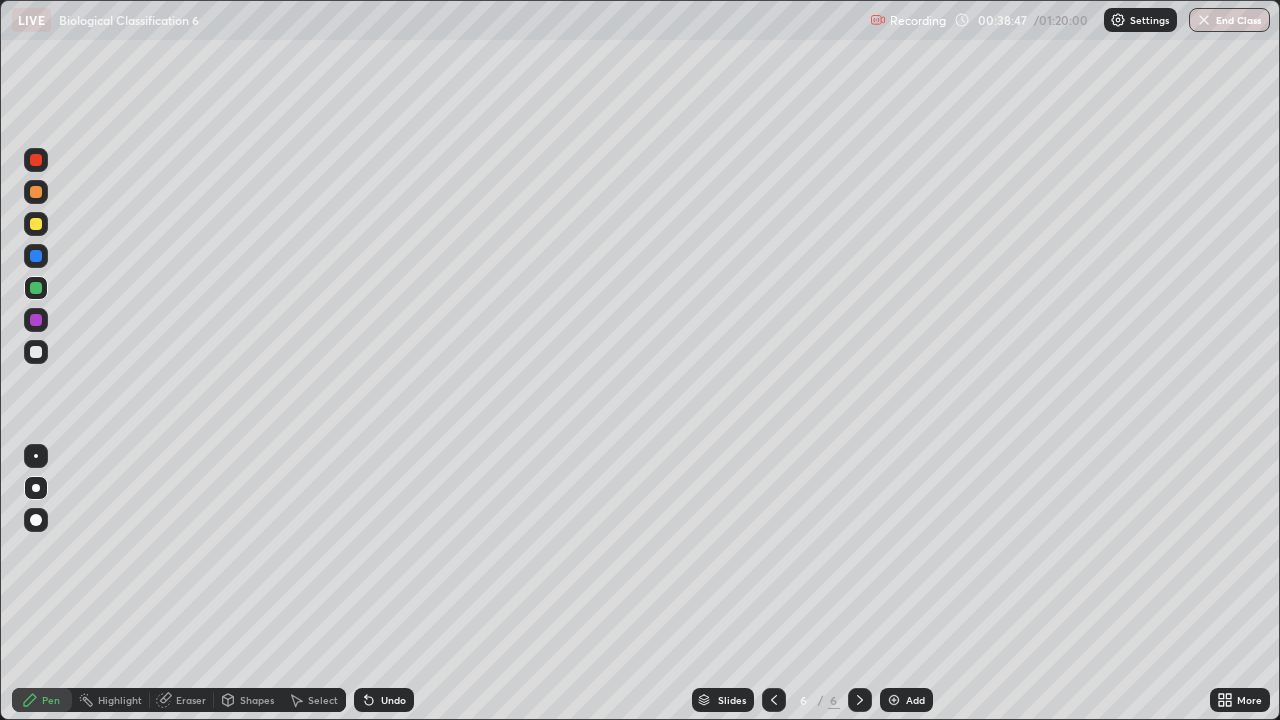 click at bounding box center (36, 320) 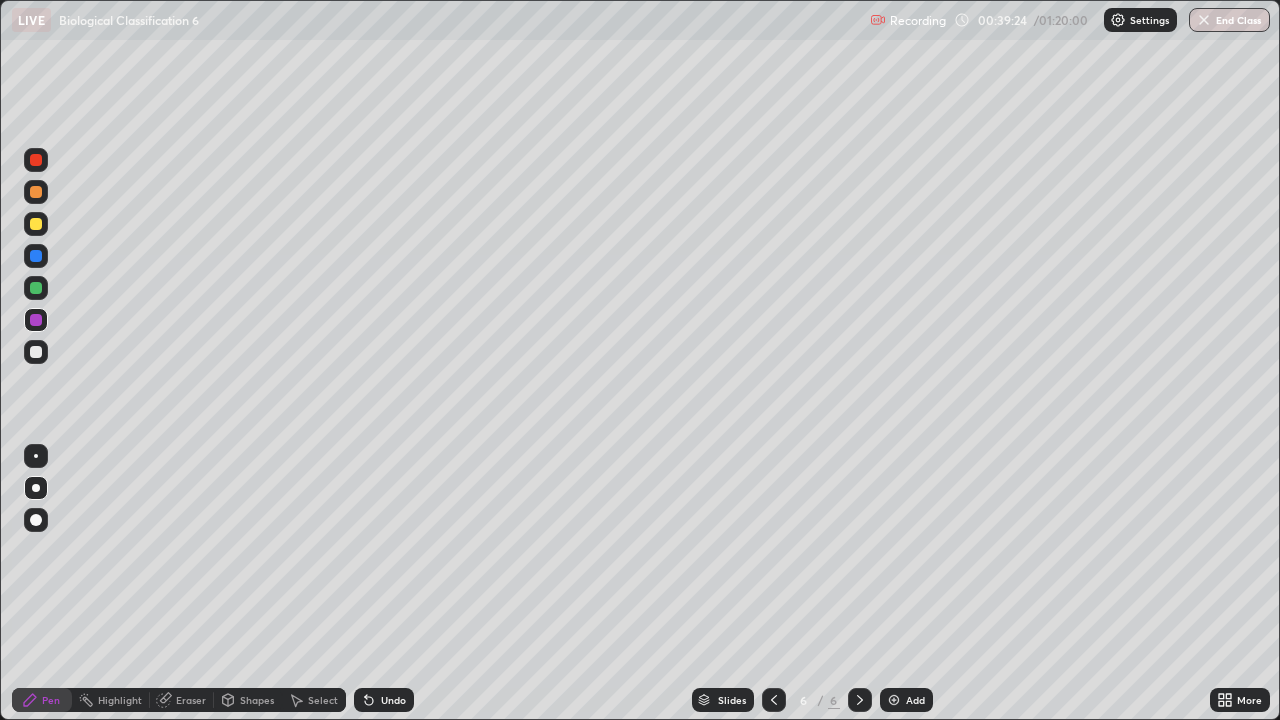 click on "Undo" at bounding box center (393, 700) 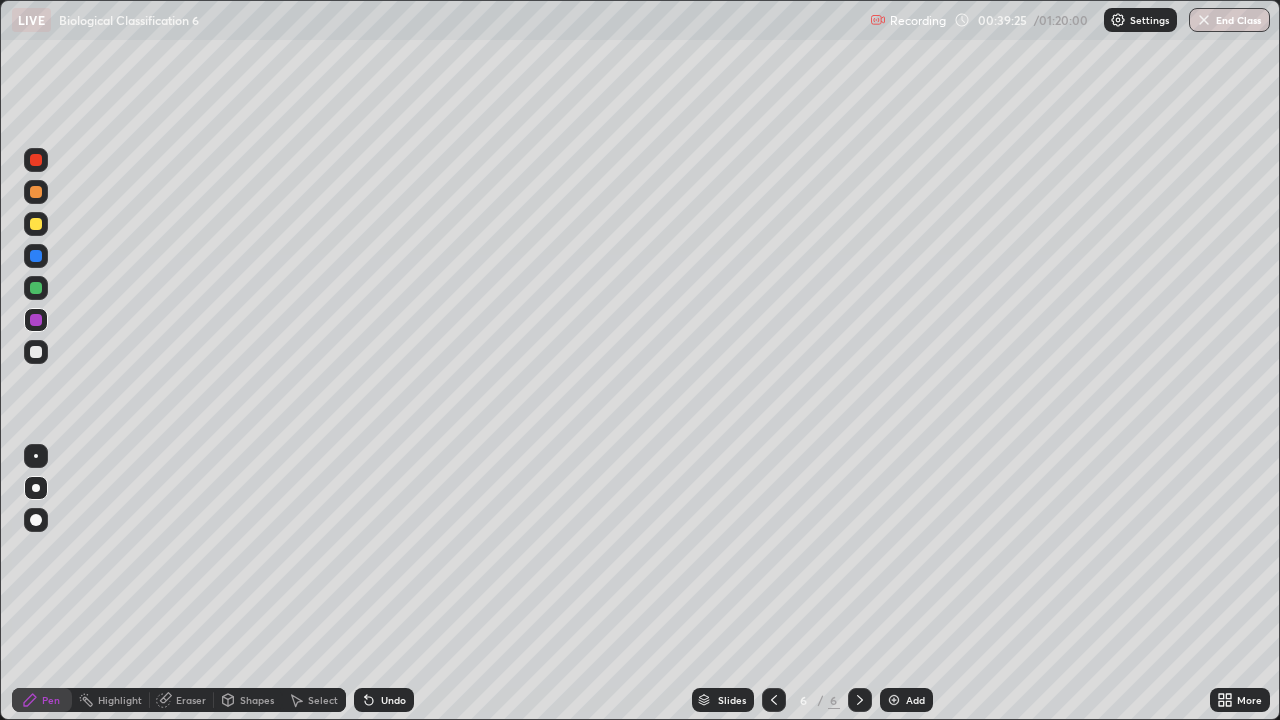 click on "Undo" at bounding box center (384, 700) 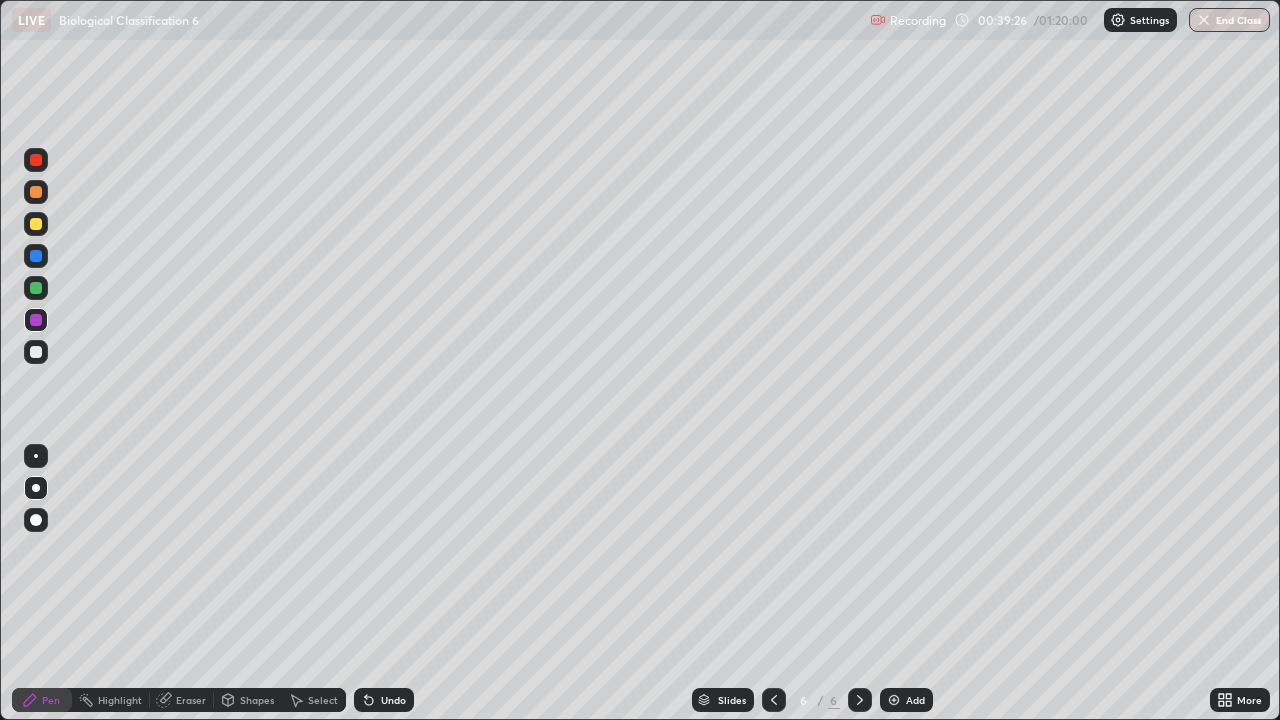 click on "Undo" at bounding box center [384, 700] 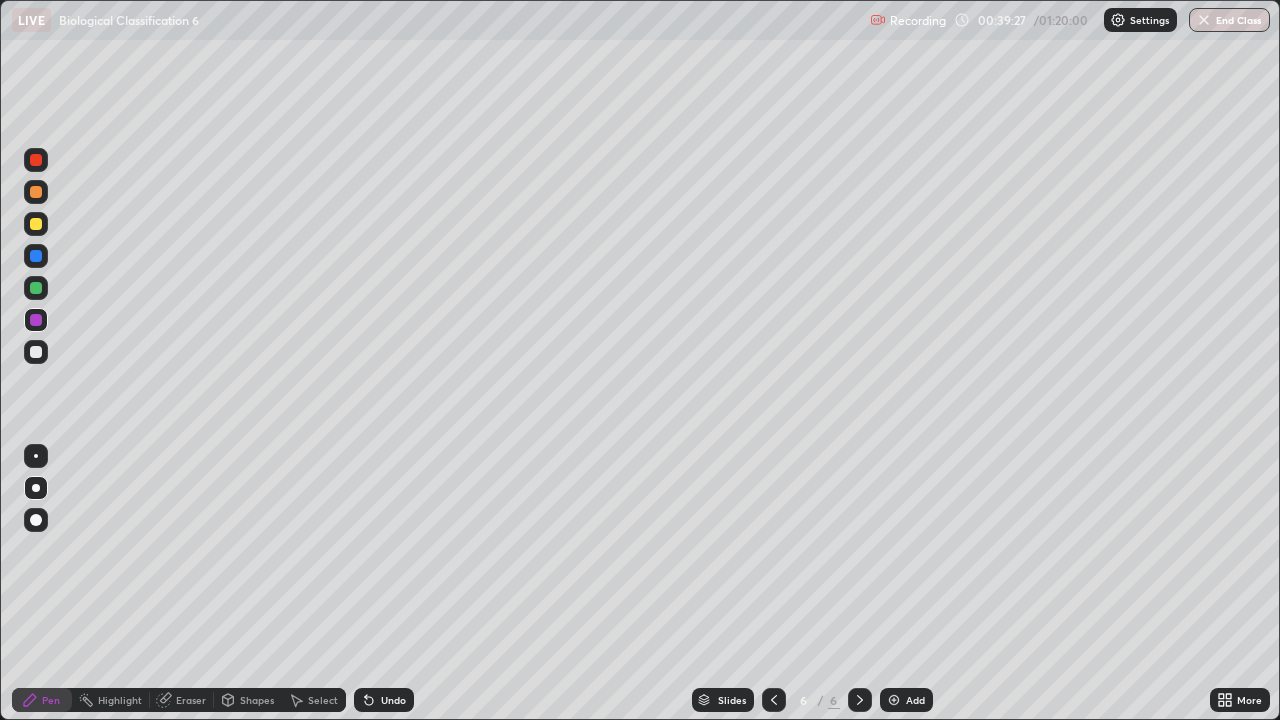 click on "Undo" at bounding box center (384, 700) 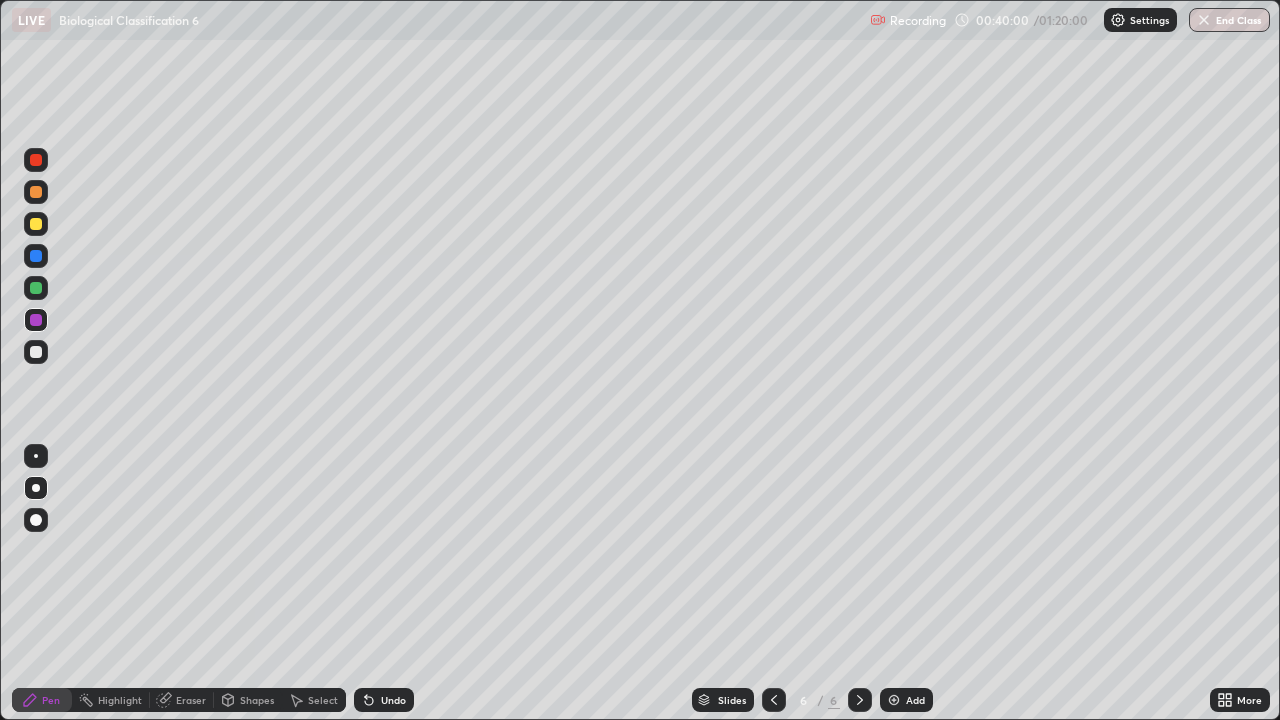 click on "Undo" at bounding box center (384, 700) 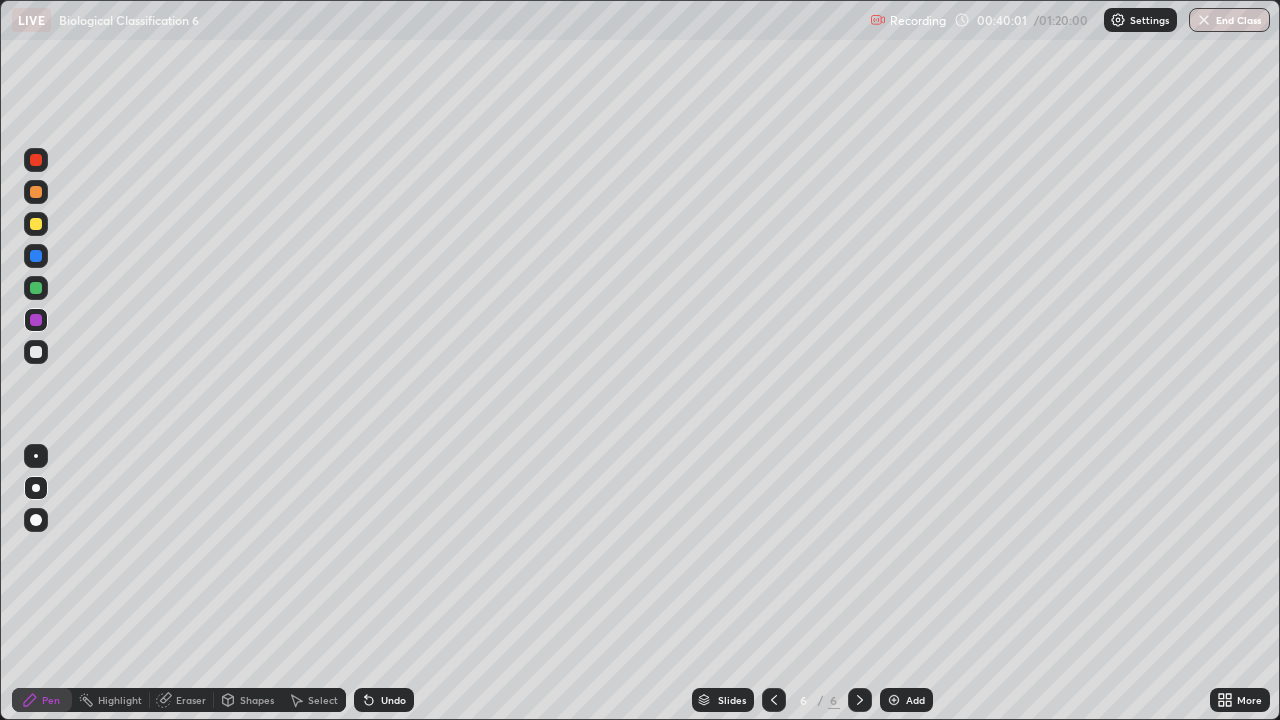 click on "Undo" at bounding box center (393, 700) 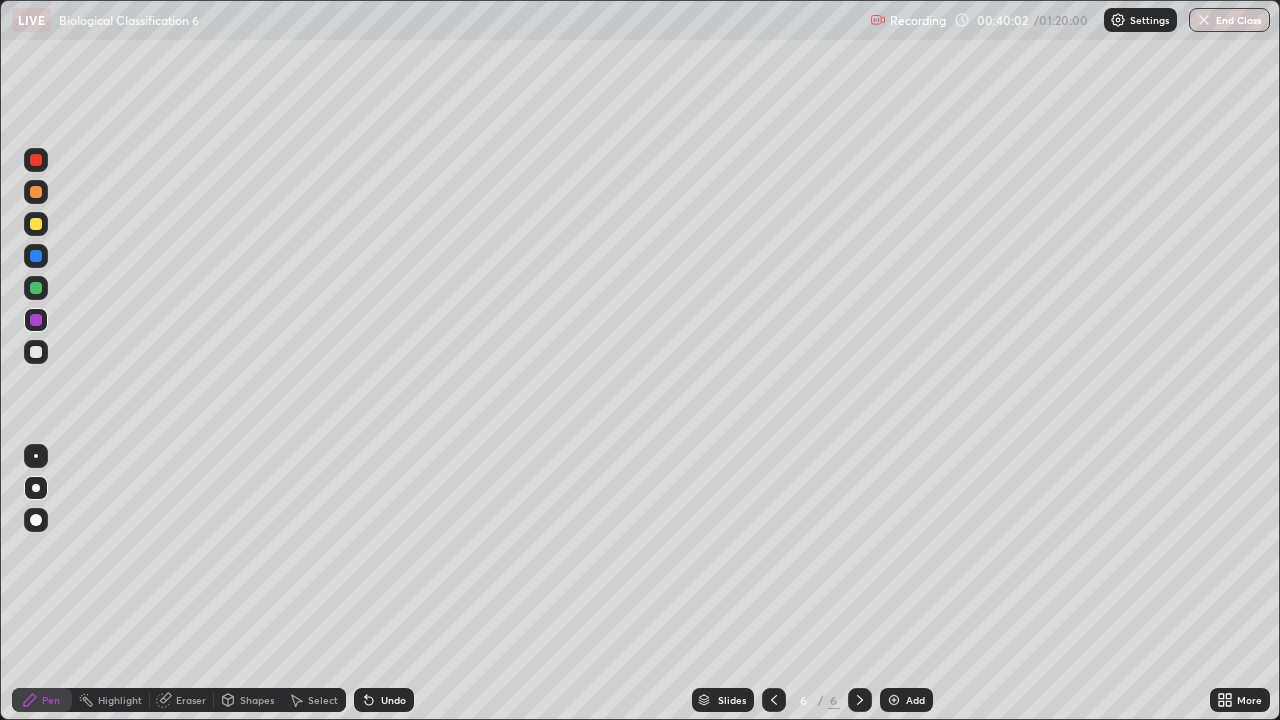 click on "Undo" at bounding box center [393, 700] 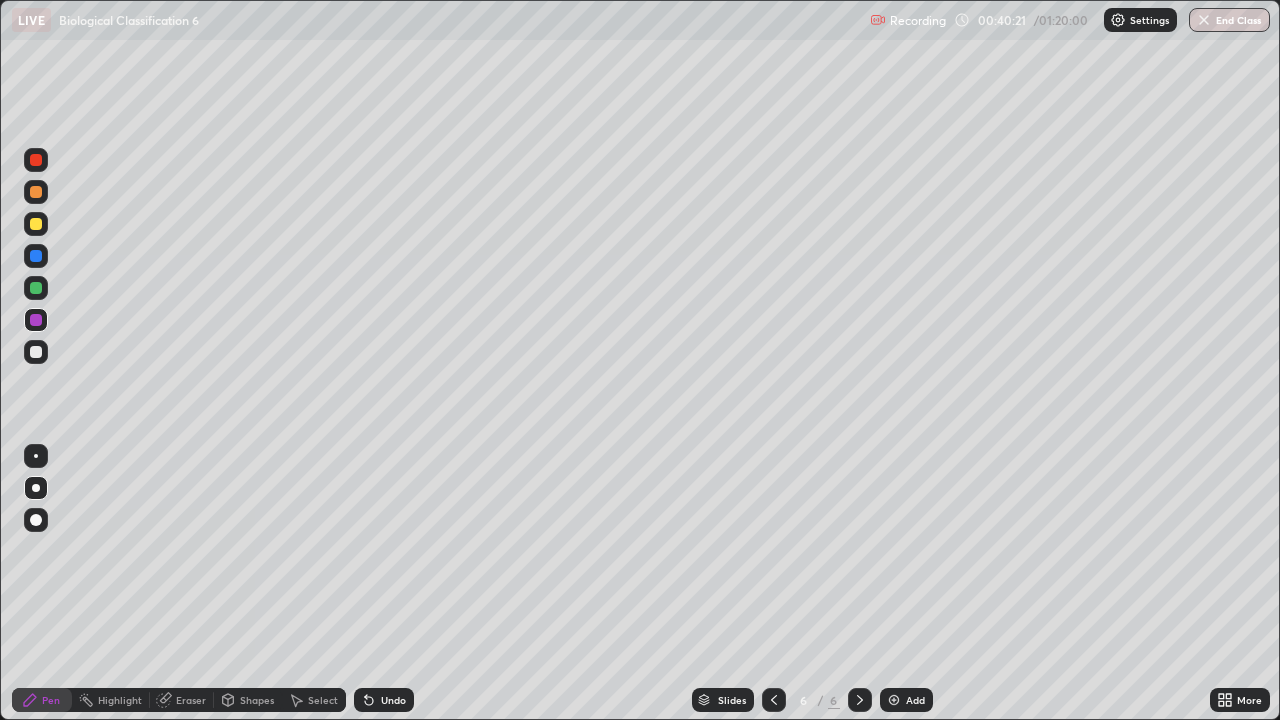 click on "Eraser" at bounding box center (191, 700) 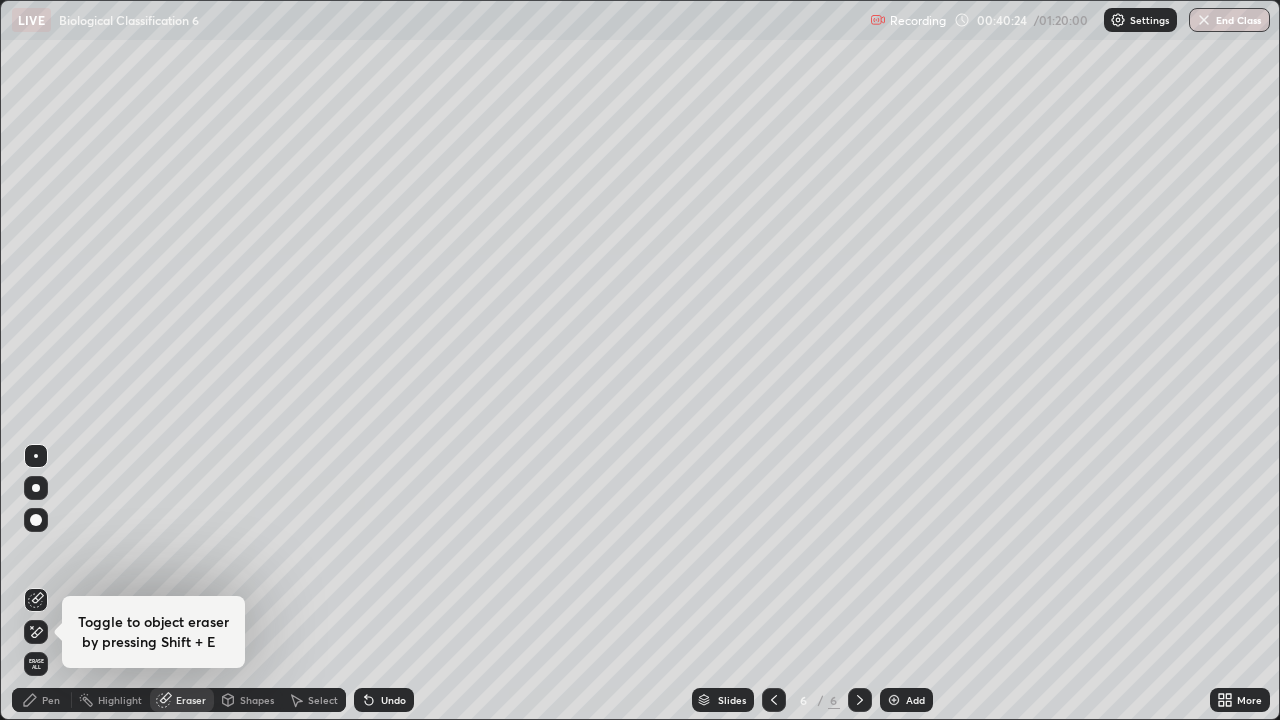 click on "Pen" at bounding box center (51, 700) 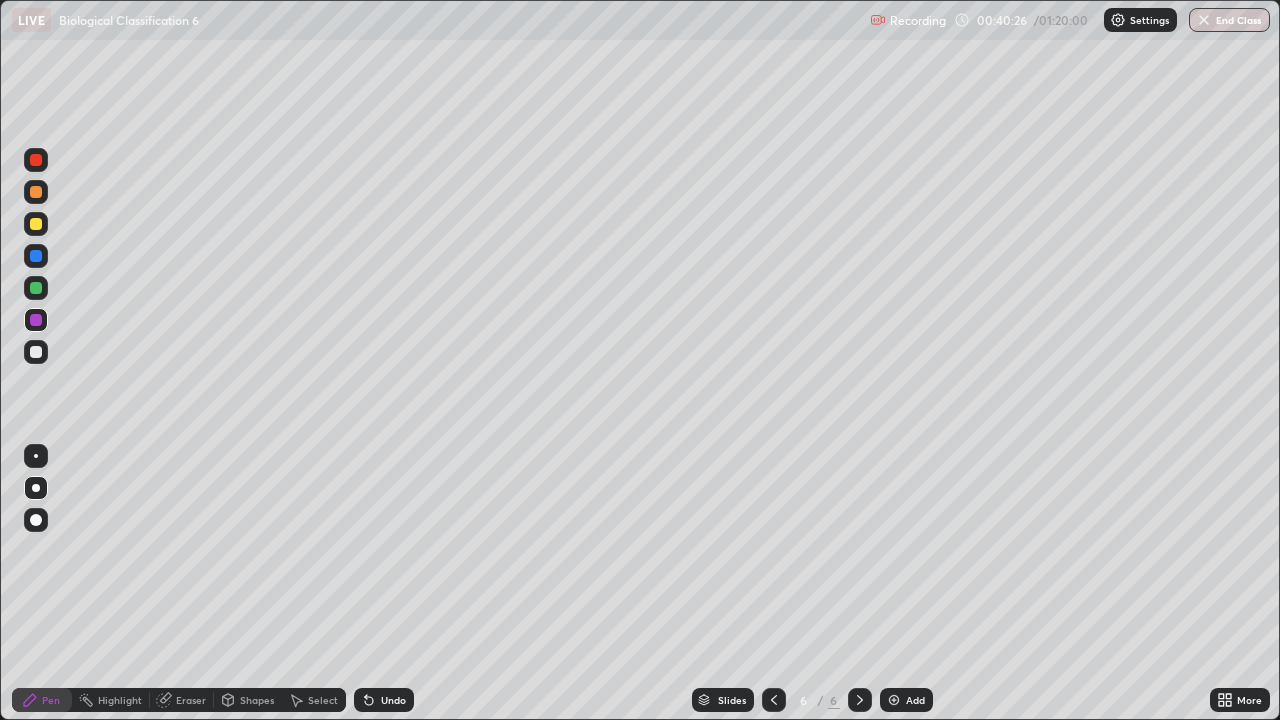 click at bounding box center (36, 288) 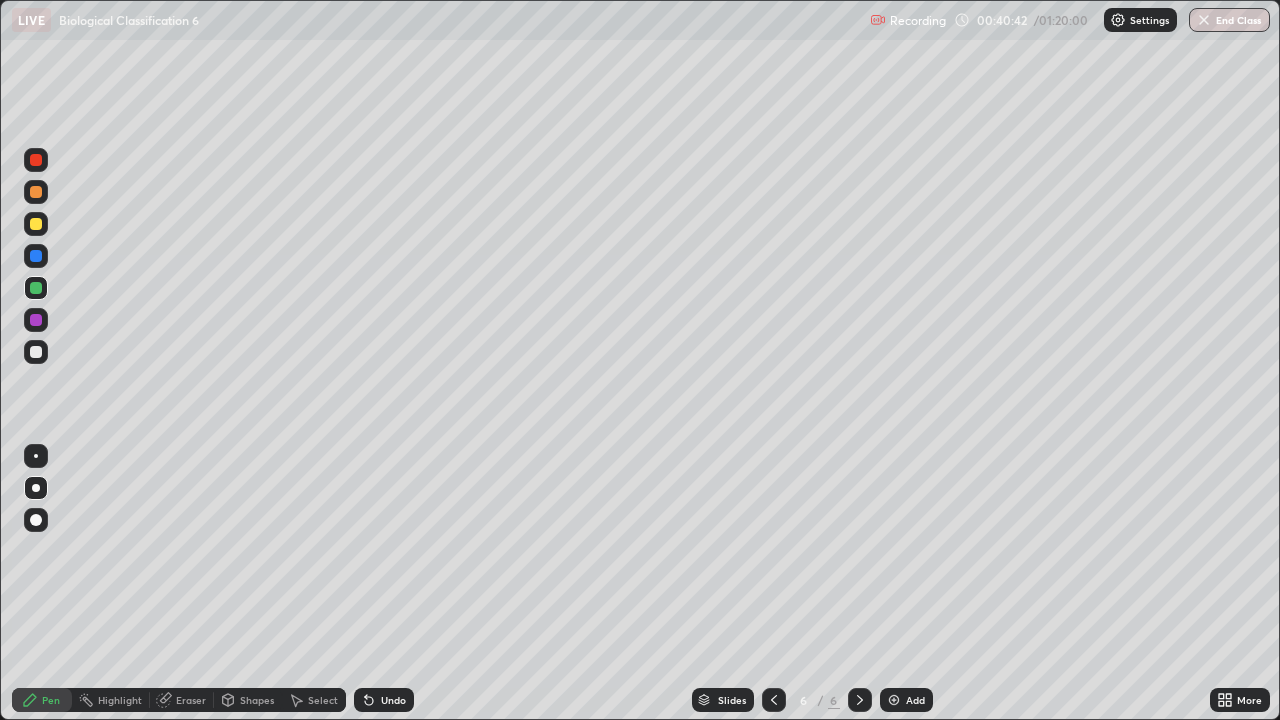 click on "Undo" at bounding box center [393, 700] 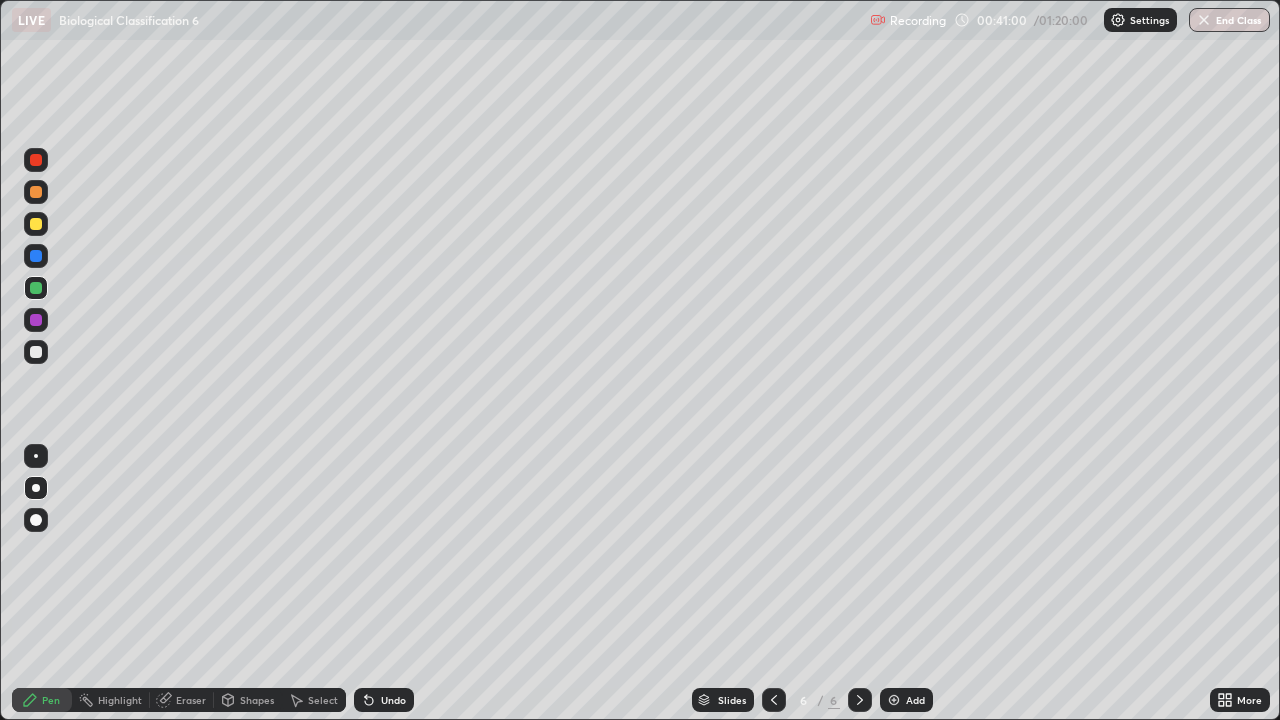 click on "Undo" at bounding box center (384, 700) 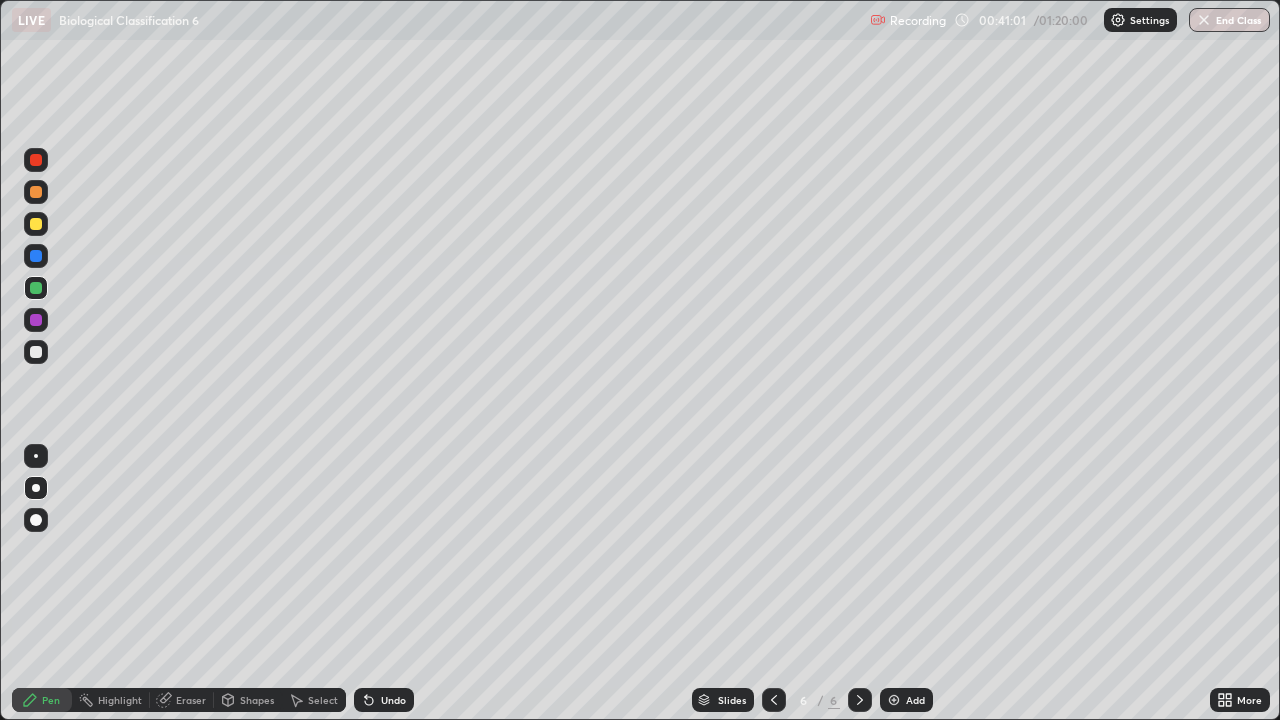 click on "Undo" at bounding box center [393, 700] 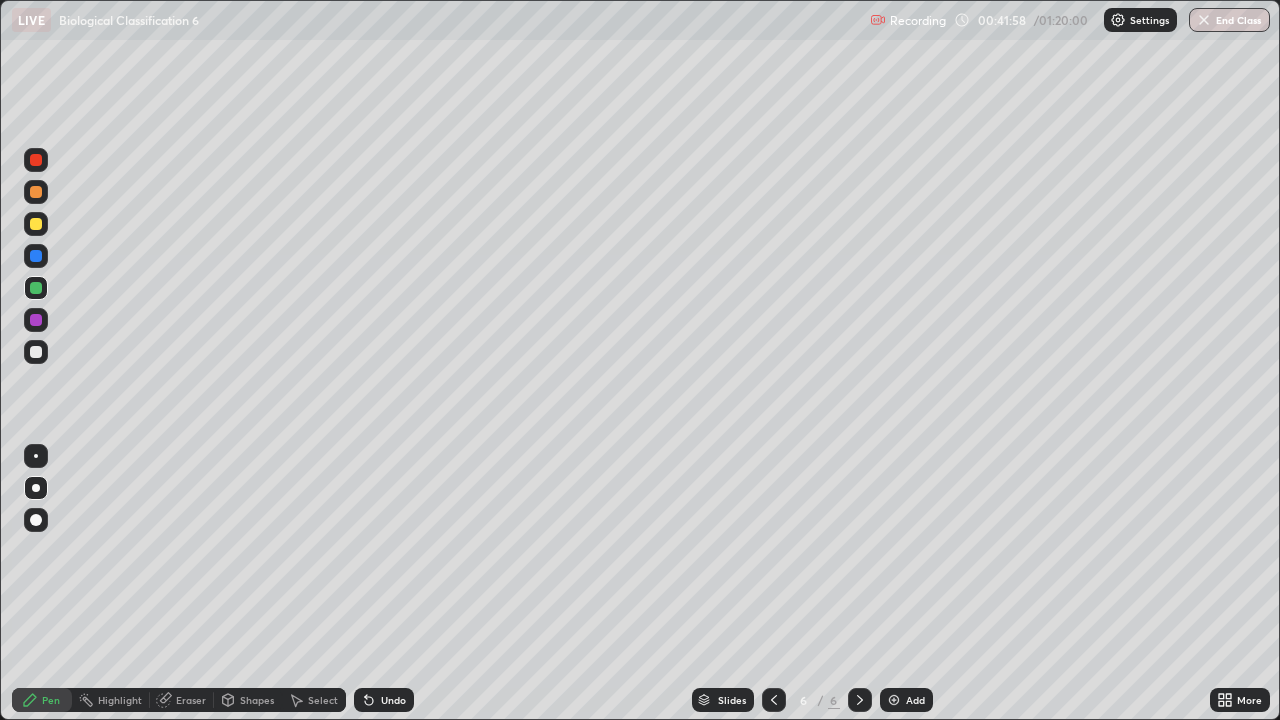 click at bounding box center [36, 352] 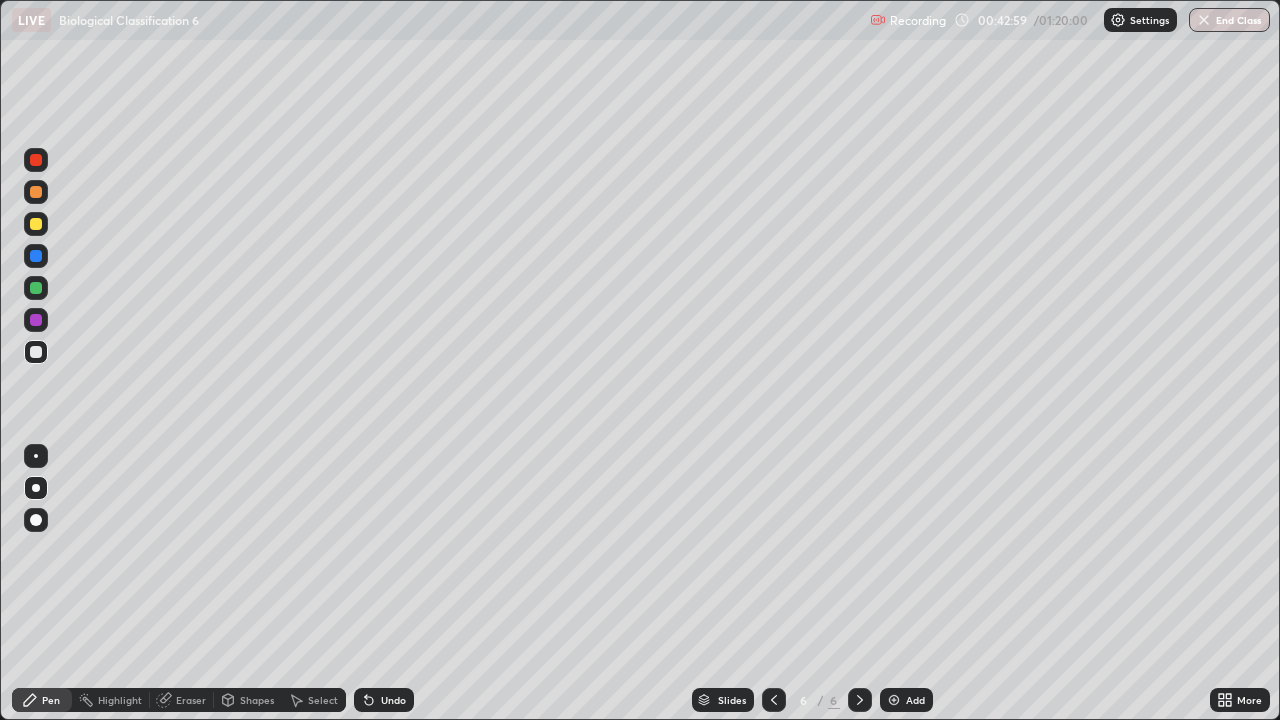 click at bounding box center (36, 224) 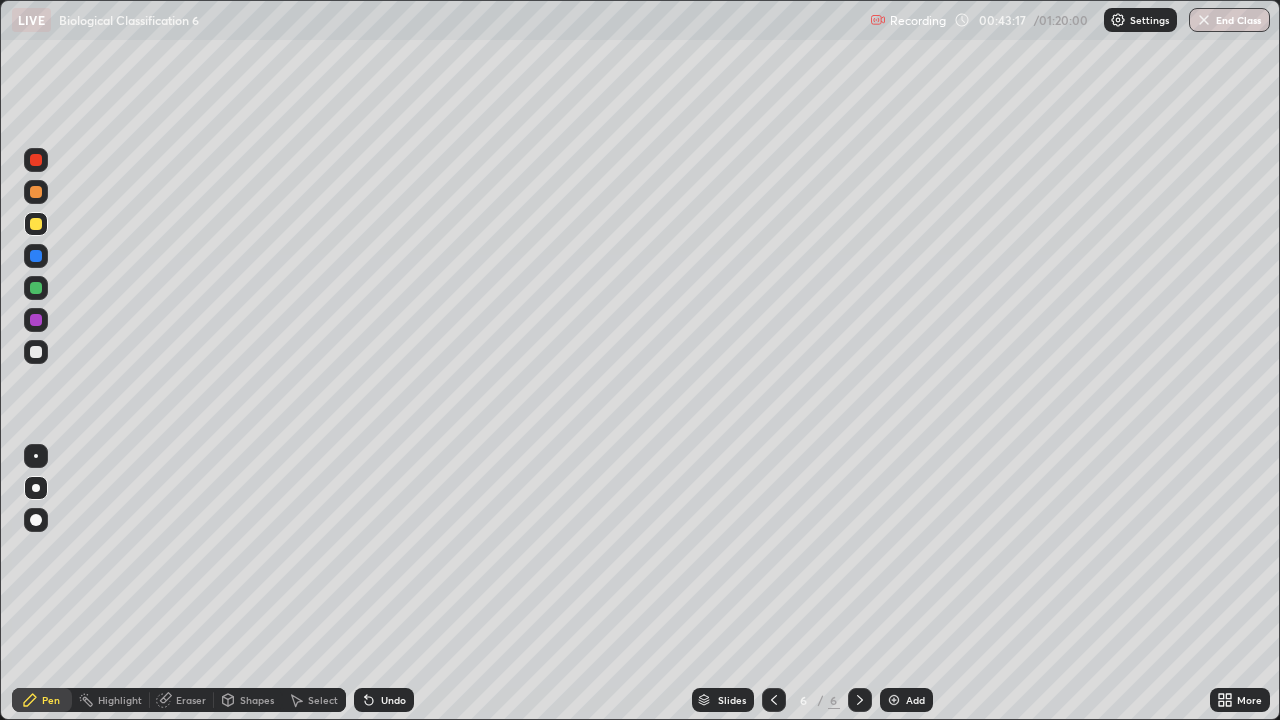 click on "Undo" at bounding box center (384, 700) 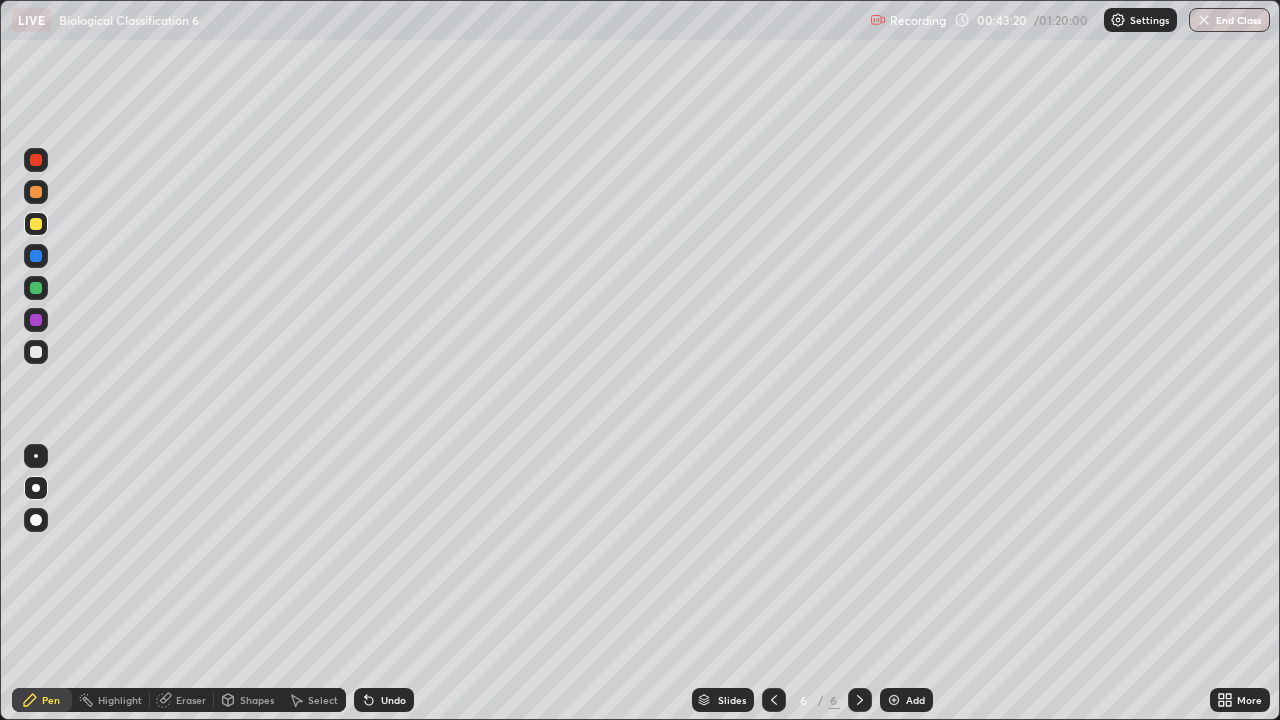 click on "Add" at bounding box center [906, 700] 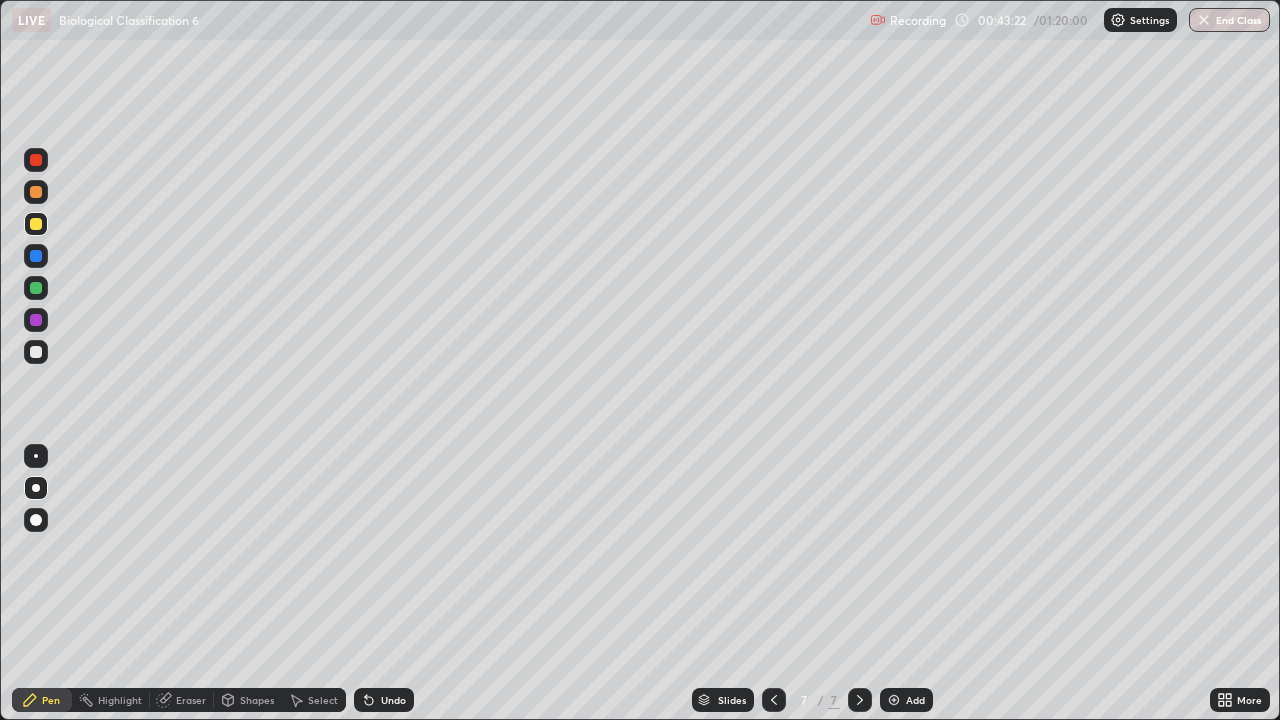 click at bounding box center (36, 288) 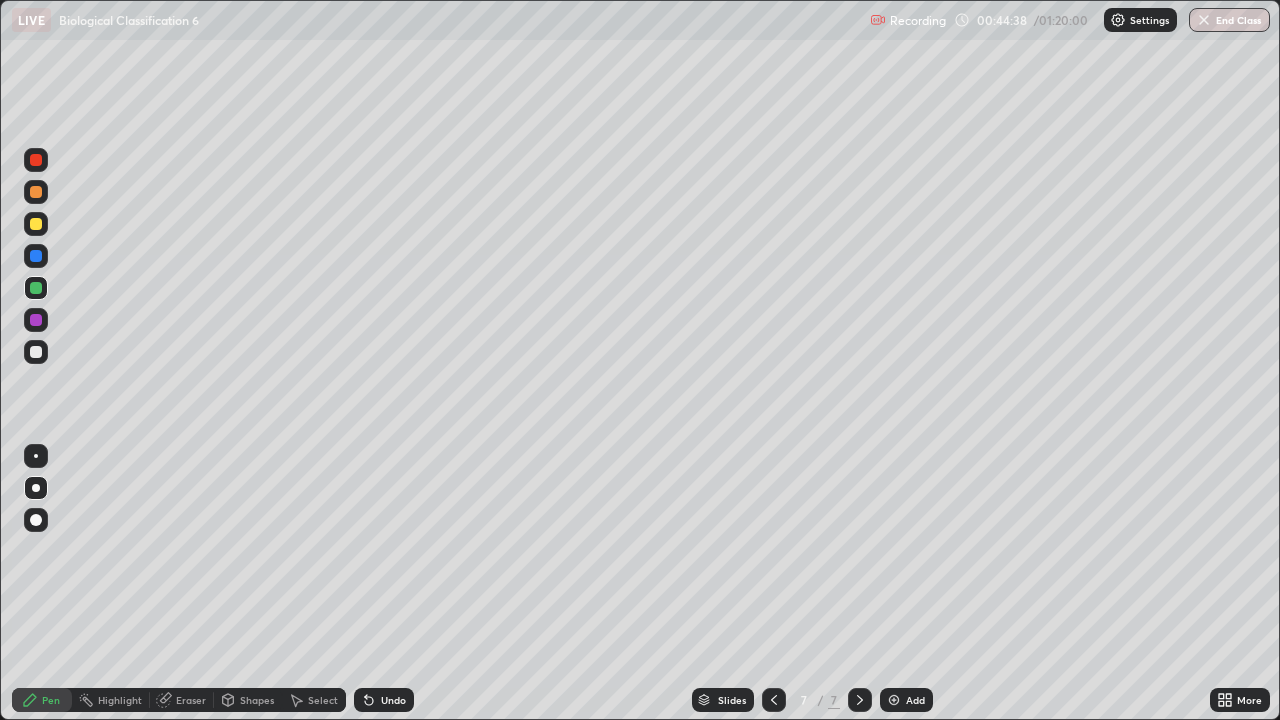 click on "Eraser" at bounding box center [191, 700] 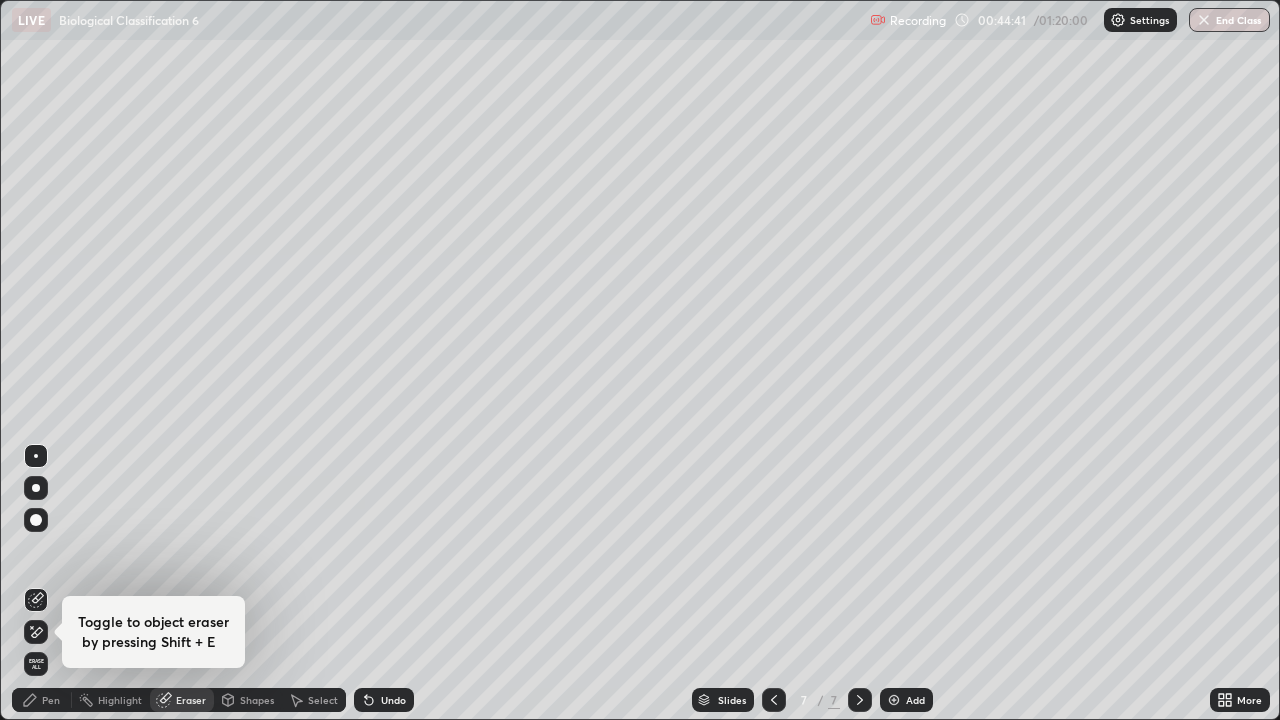 click on "Pen" at bounding box center [42, 700] 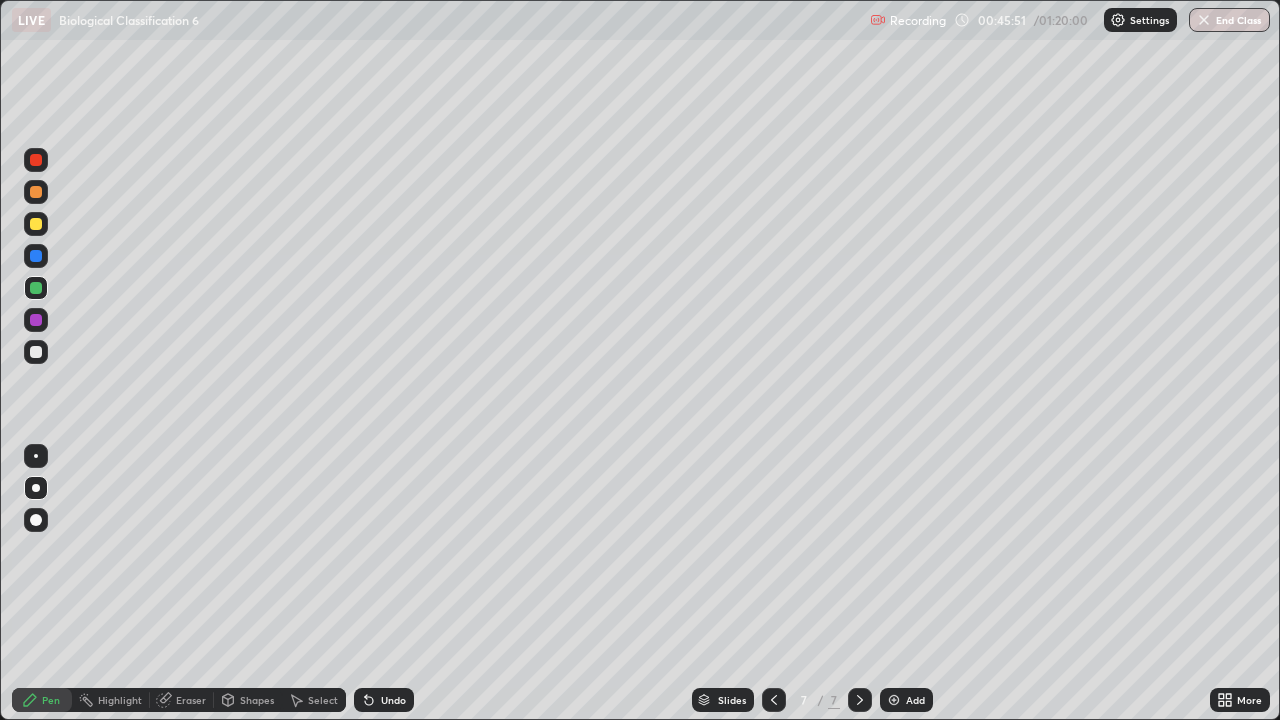click on "Add" at bounding box center [906, 700] 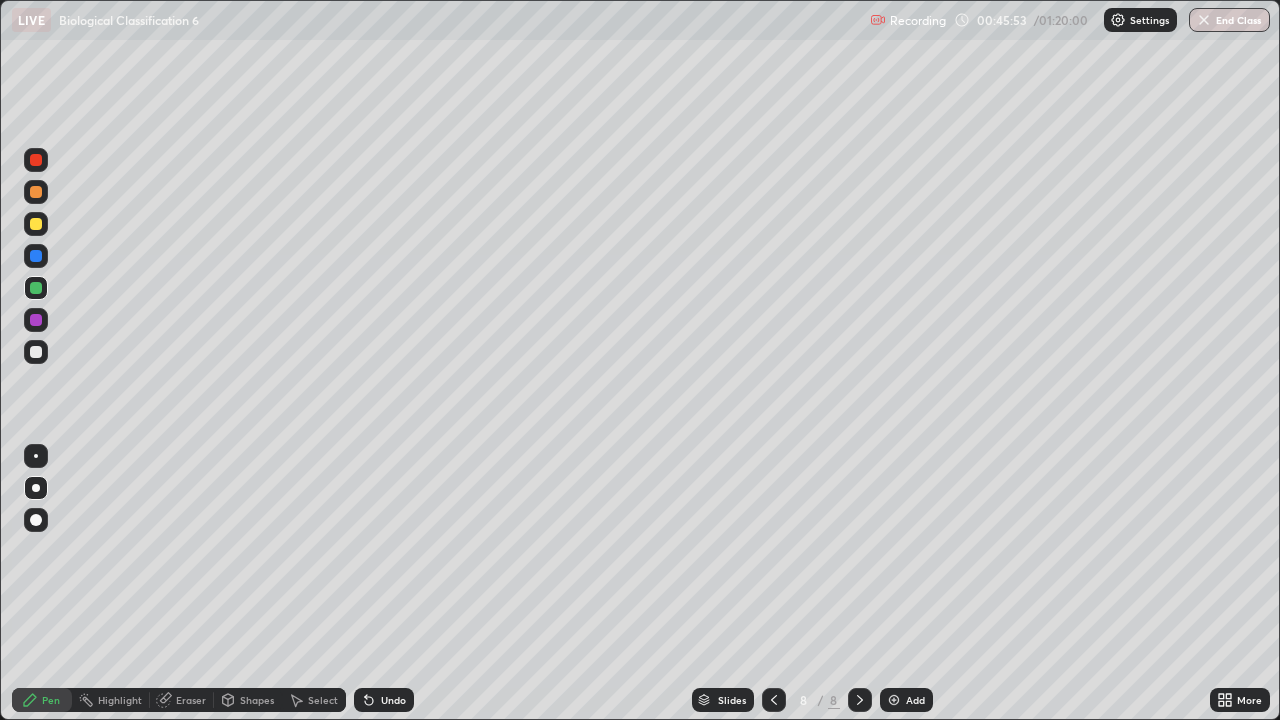 click at bounding box center (36, 352) 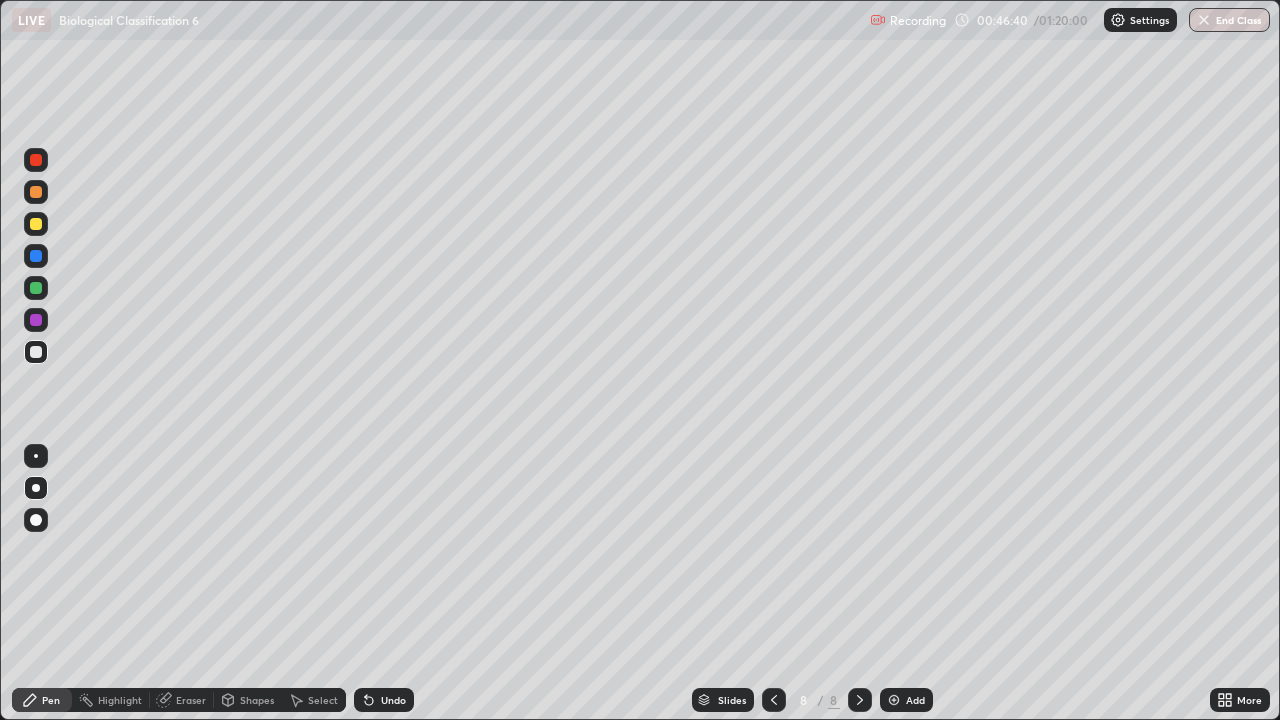 click at bounding box center [774, 700] 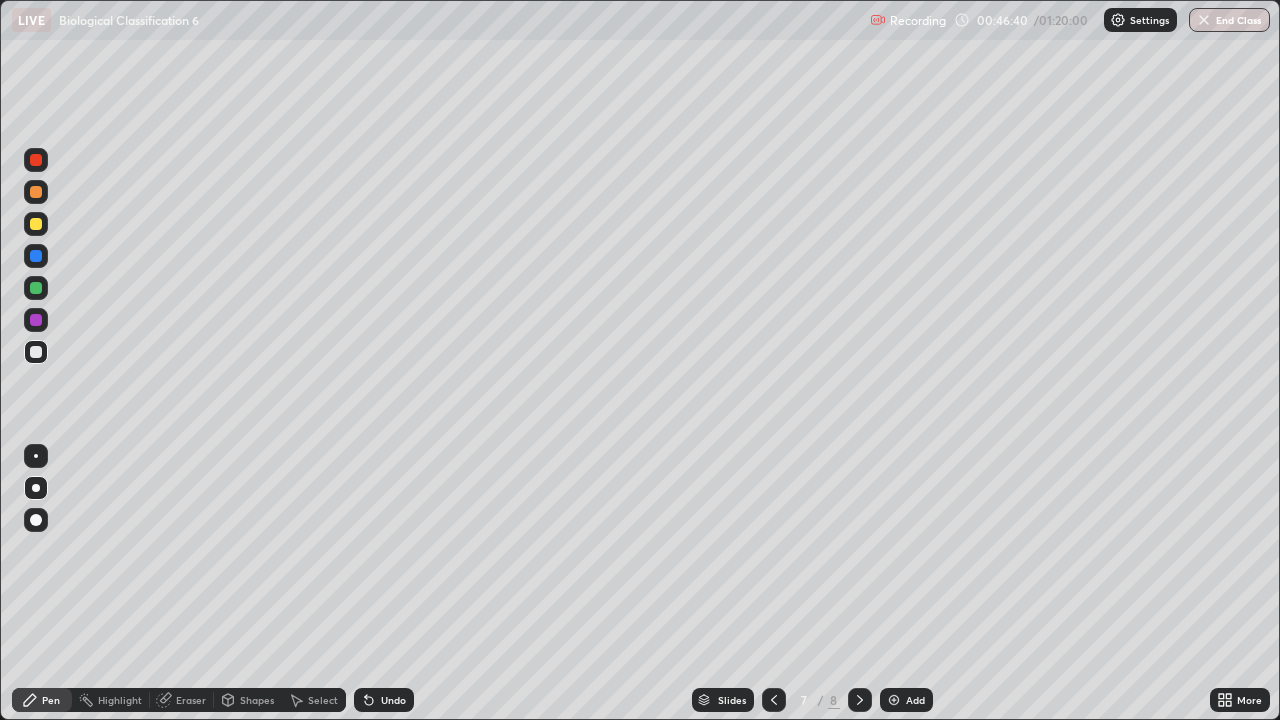 click at bounding box center [774, 700] 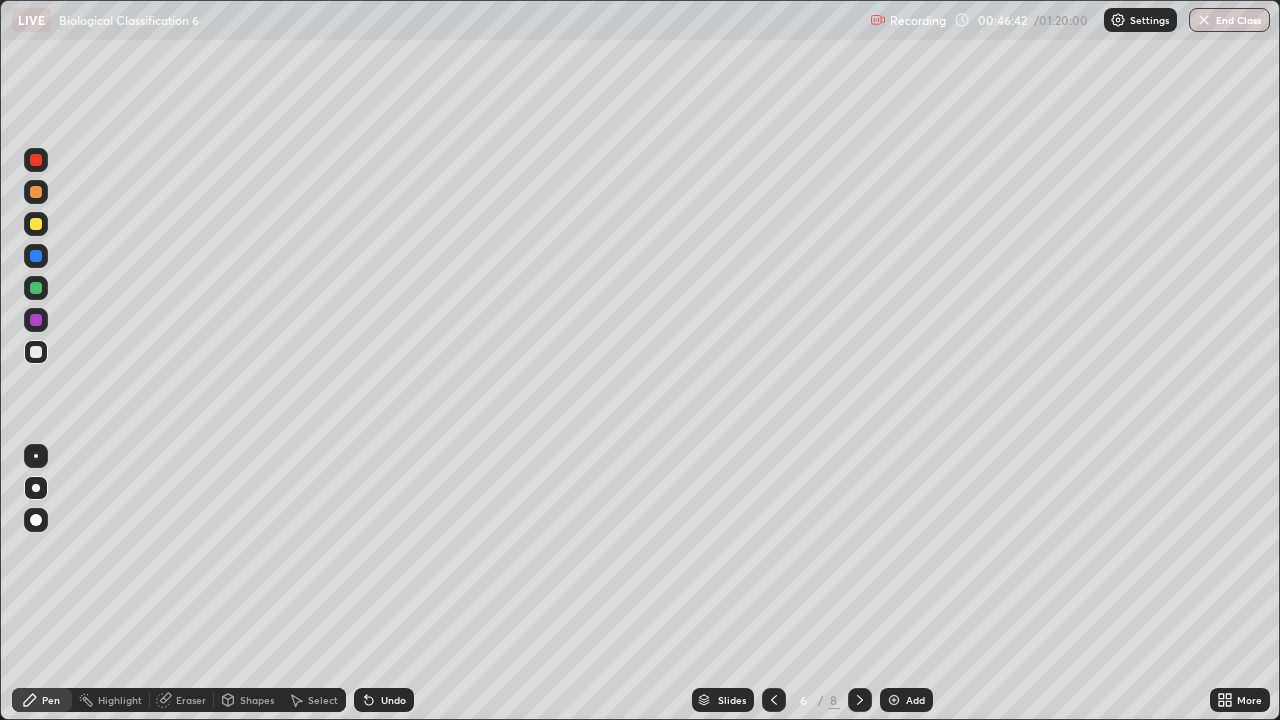 click 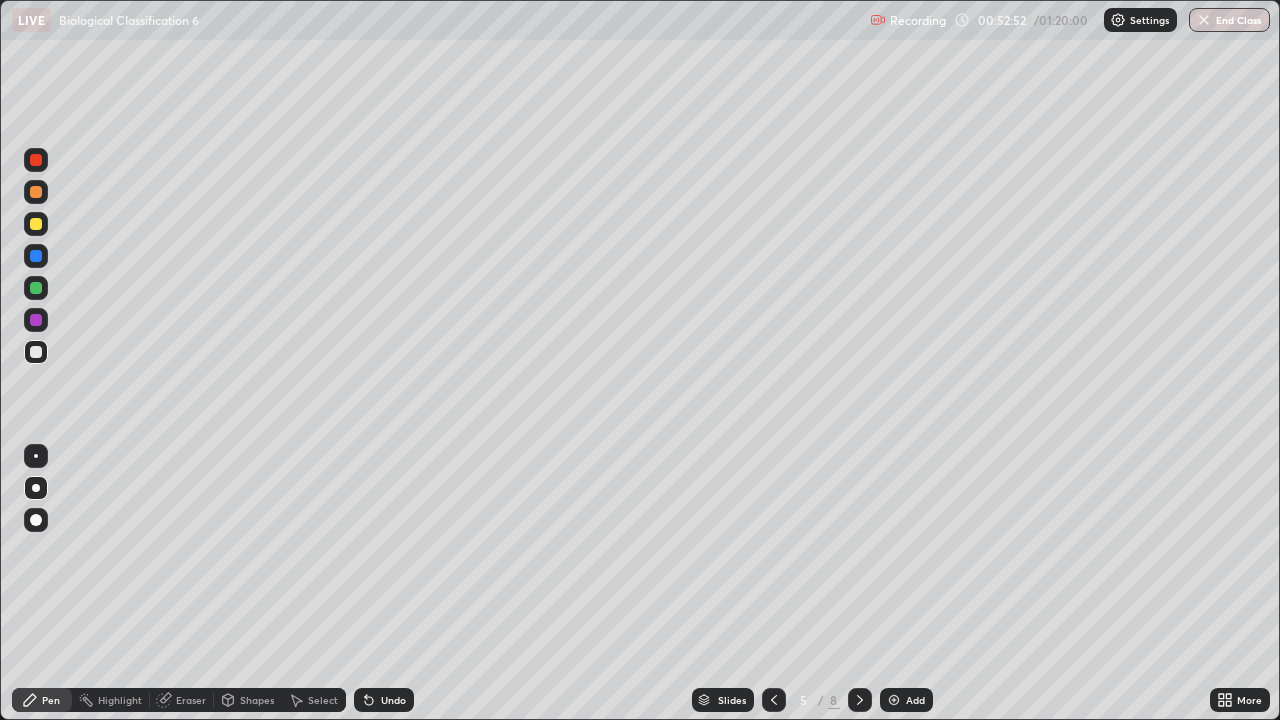 click 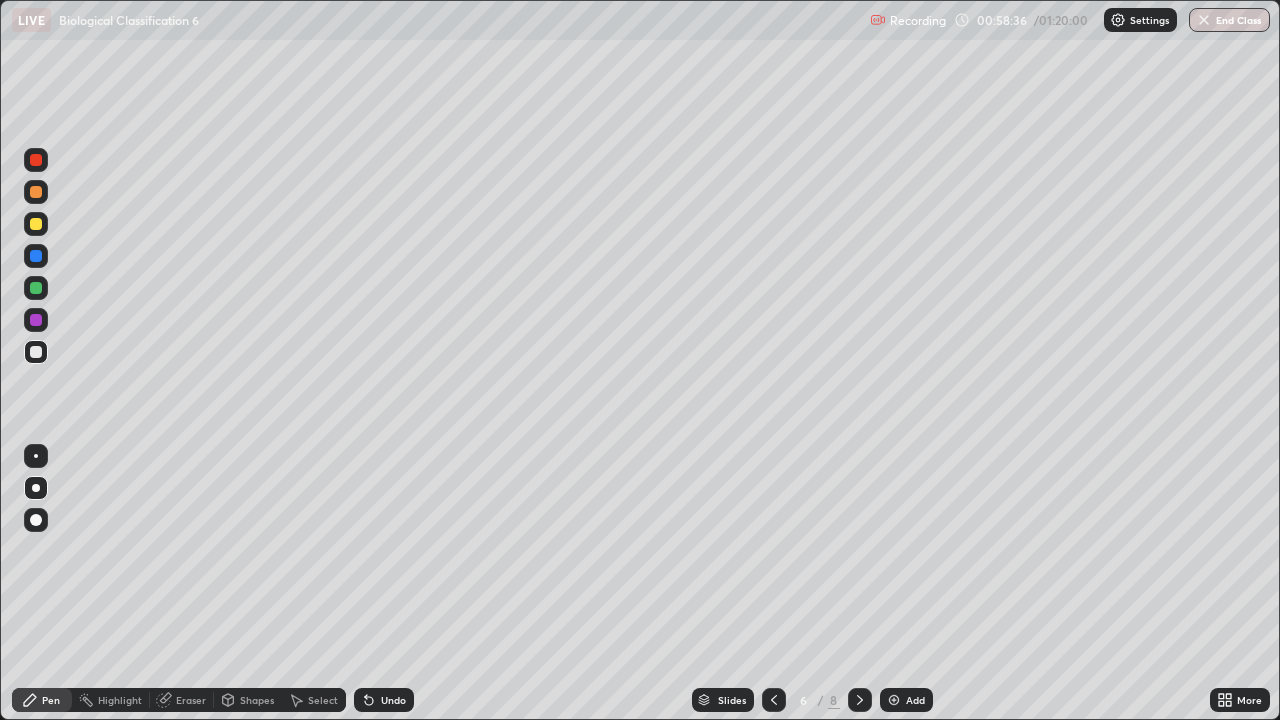 click 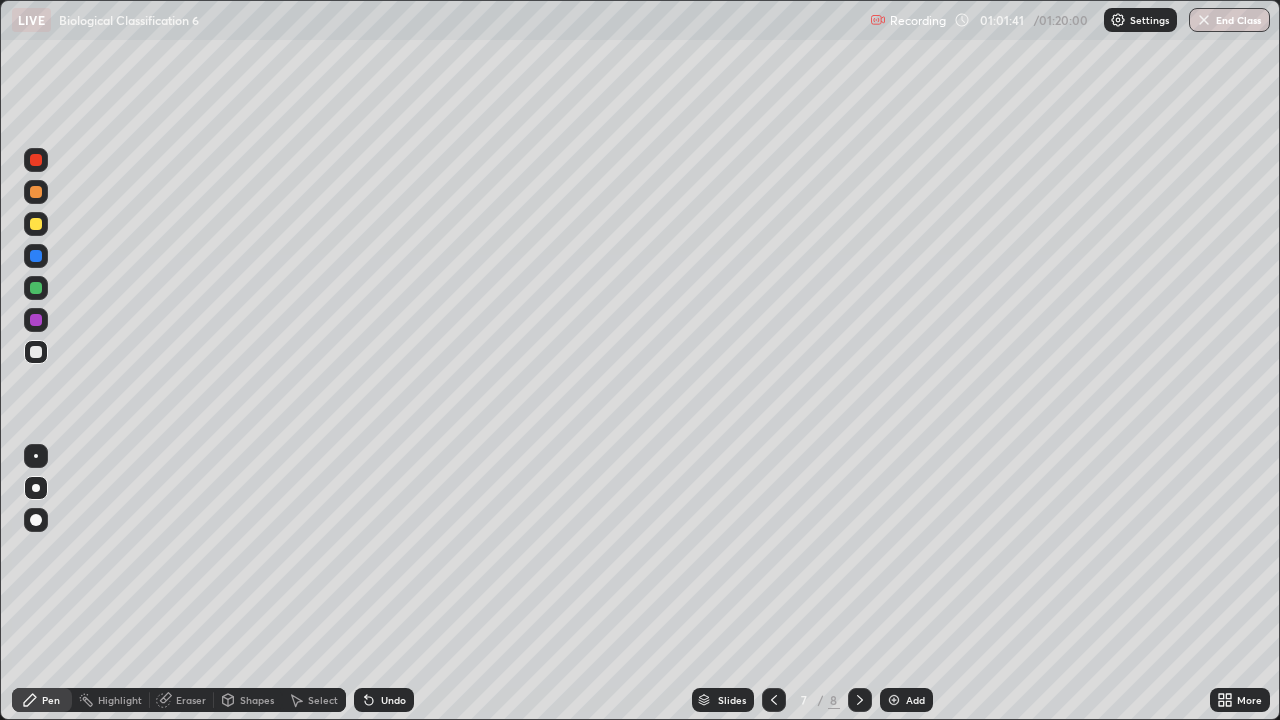 click at bounding box center (860, 700) 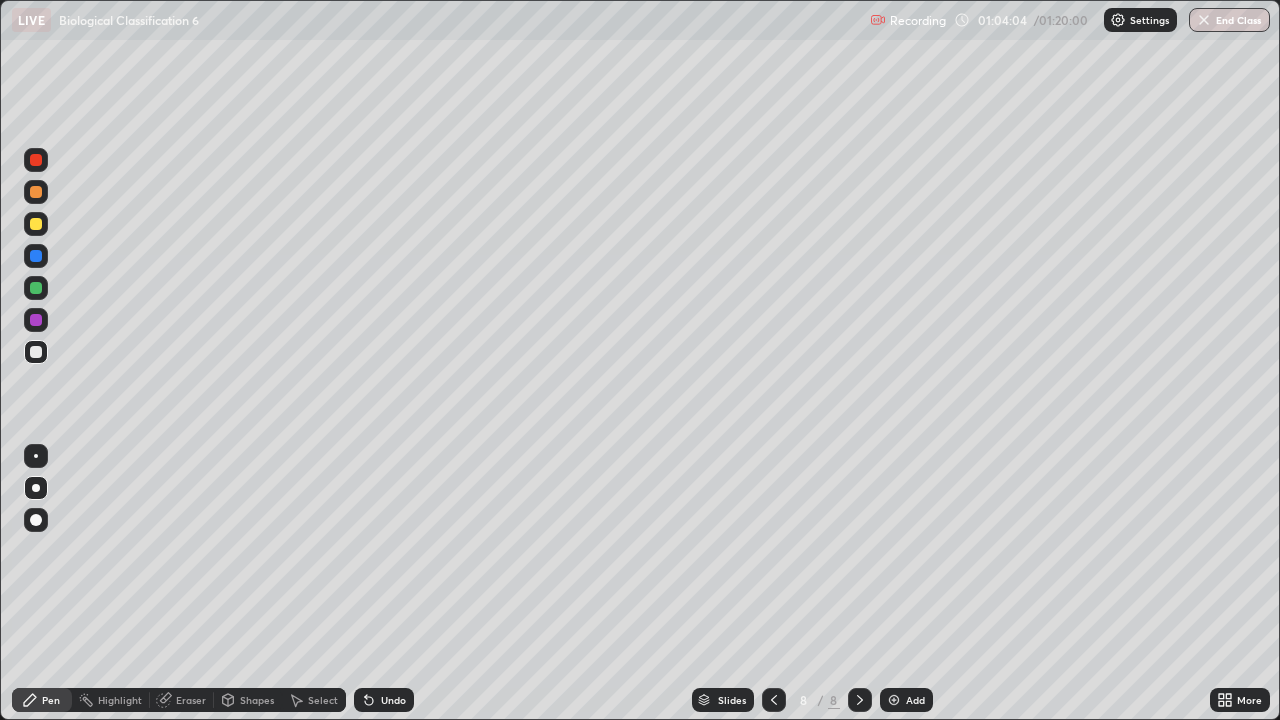 click at bounding box center (36, 288) 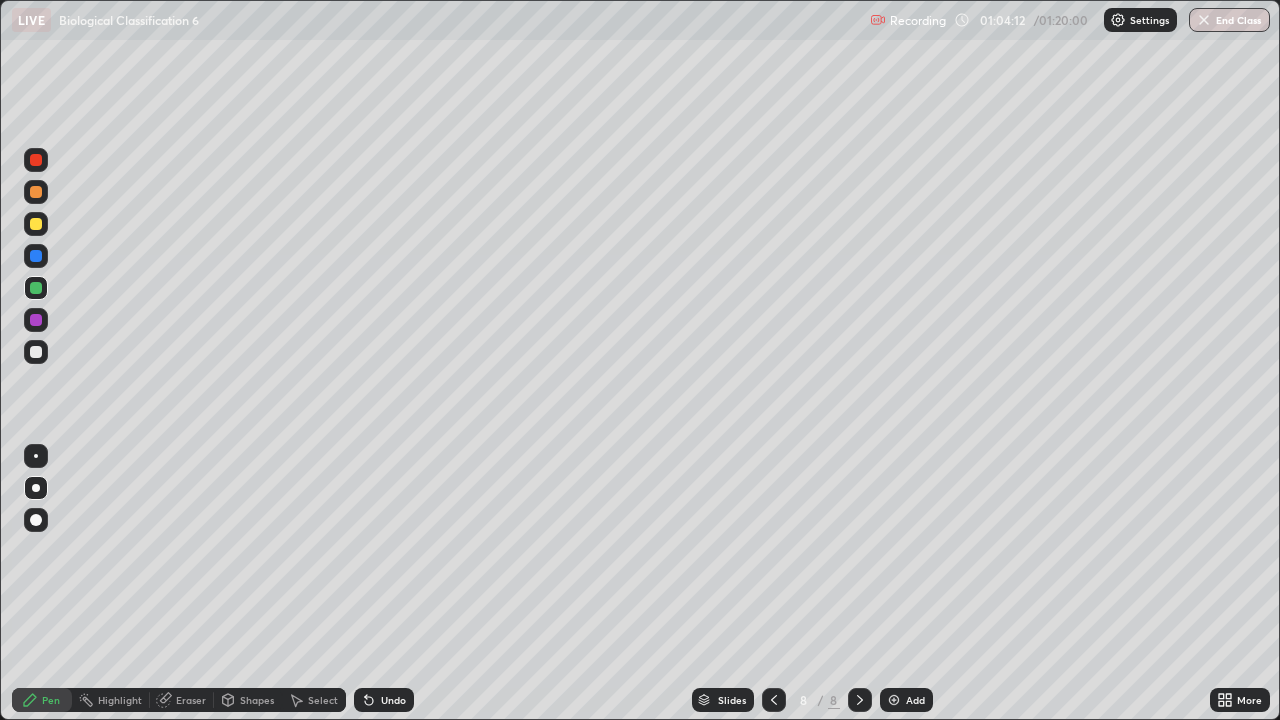 click on "Add" at bounding box center [906, 700] 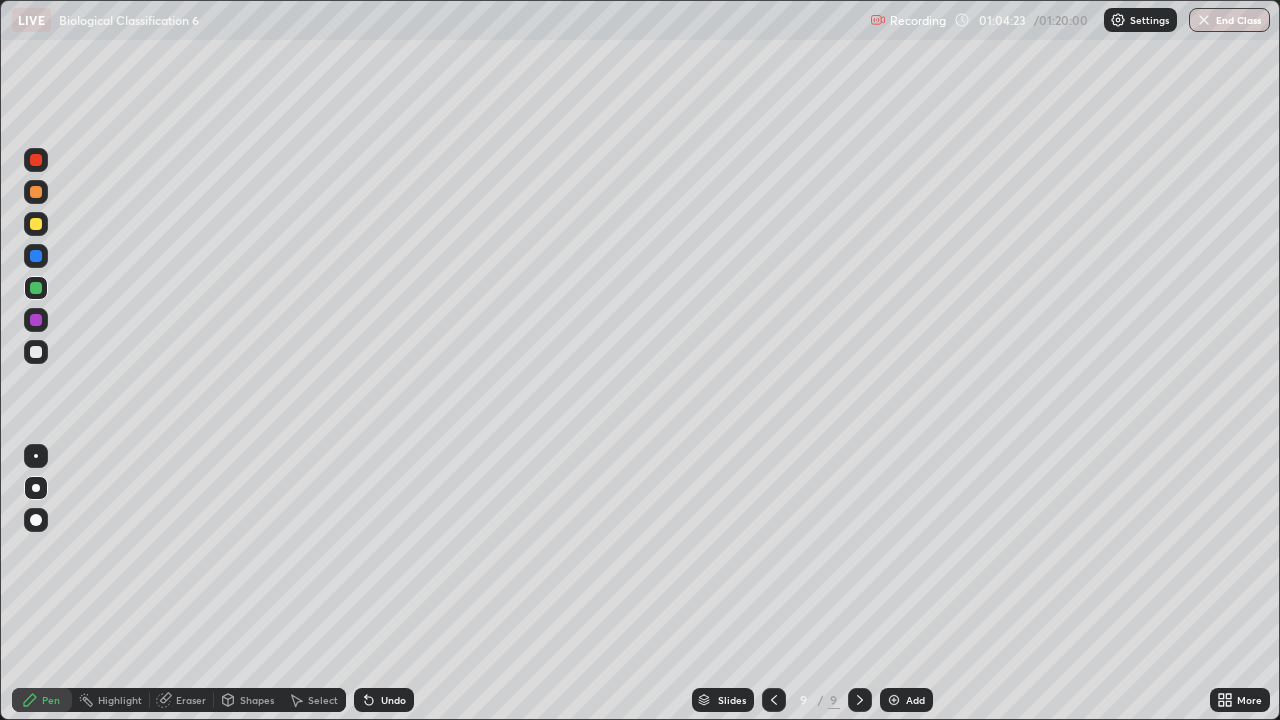 click at bounding box center [36, 224] 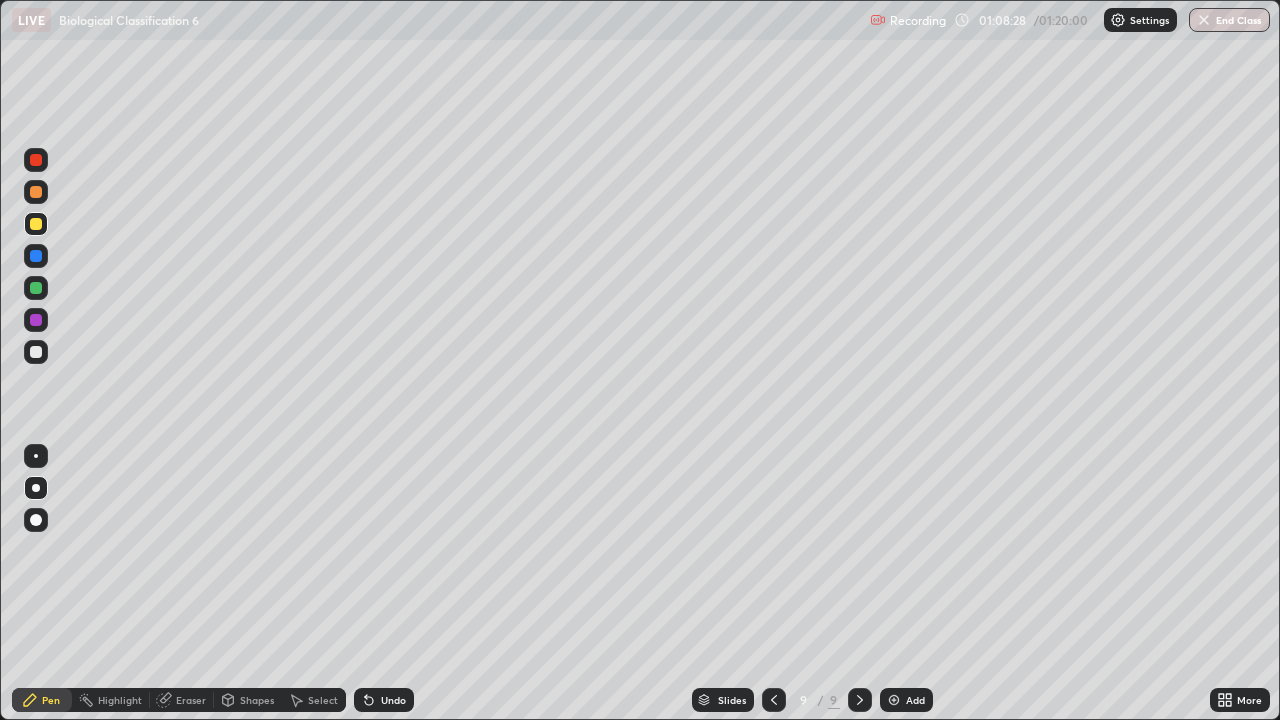 click on "Eraser" at bounding box center [182, 700] 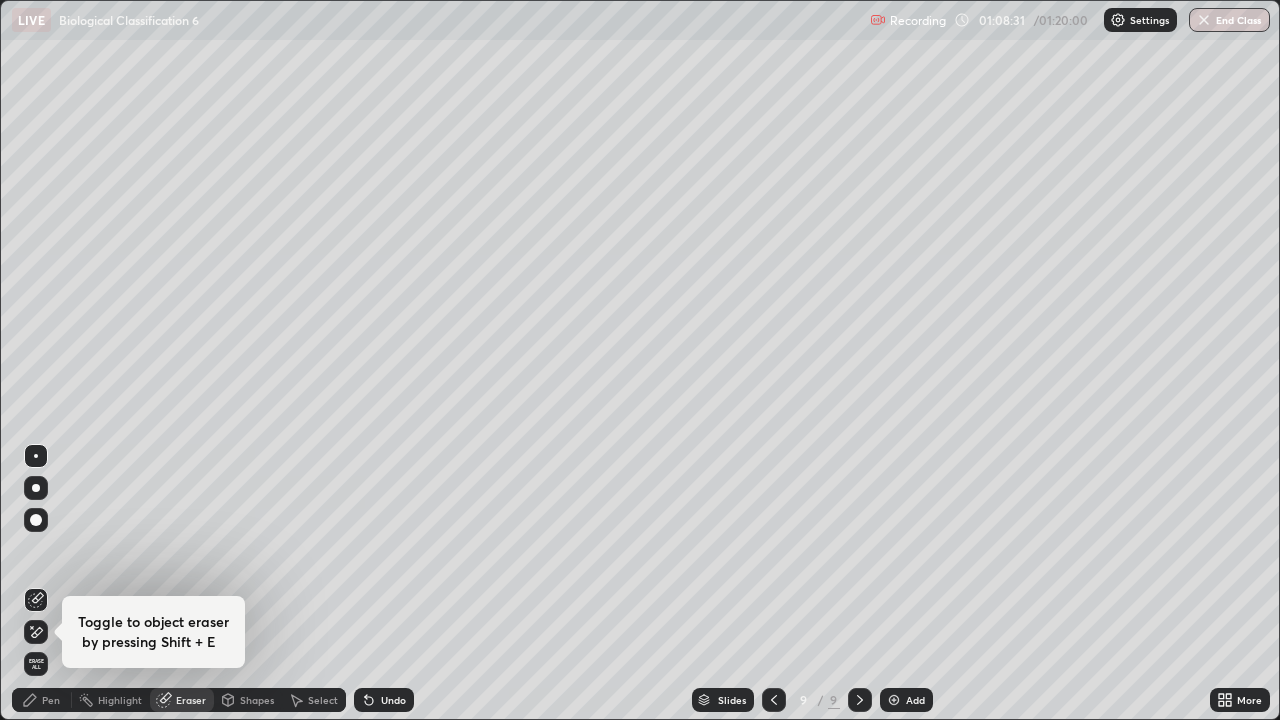 click on "Pen" at bounding box center [51, 700] 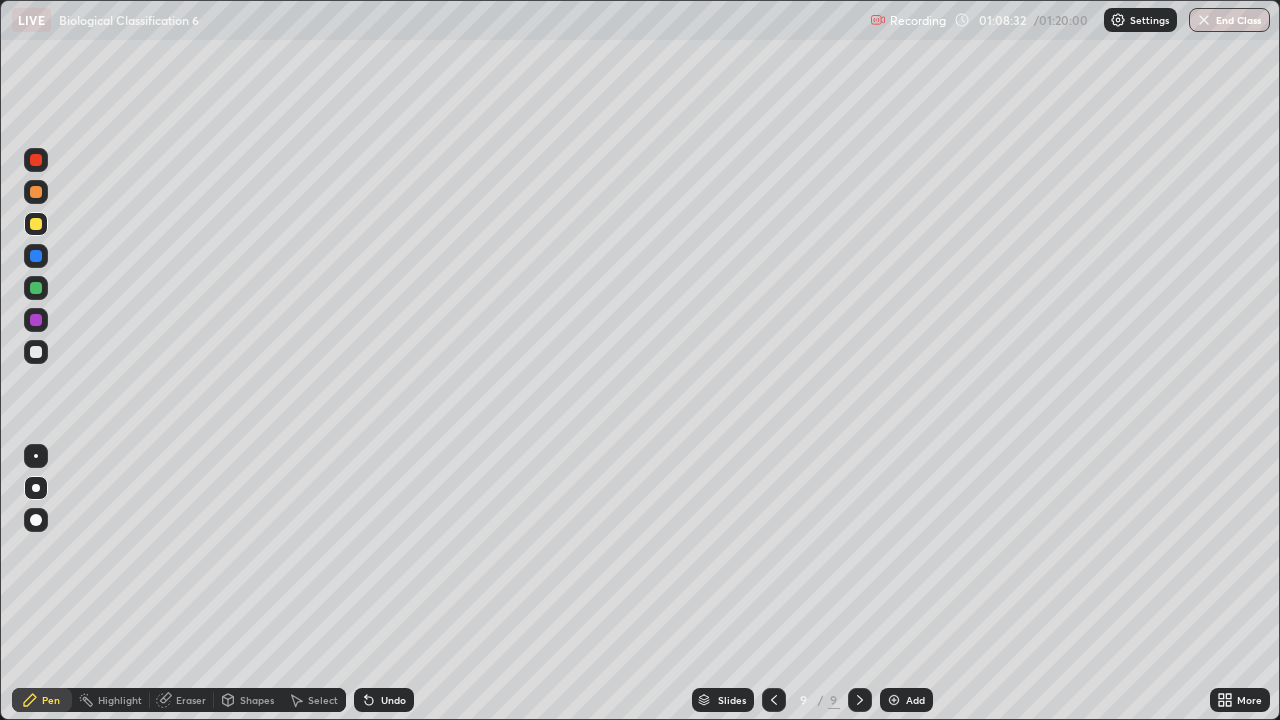 click at bounding box center [36, 288] 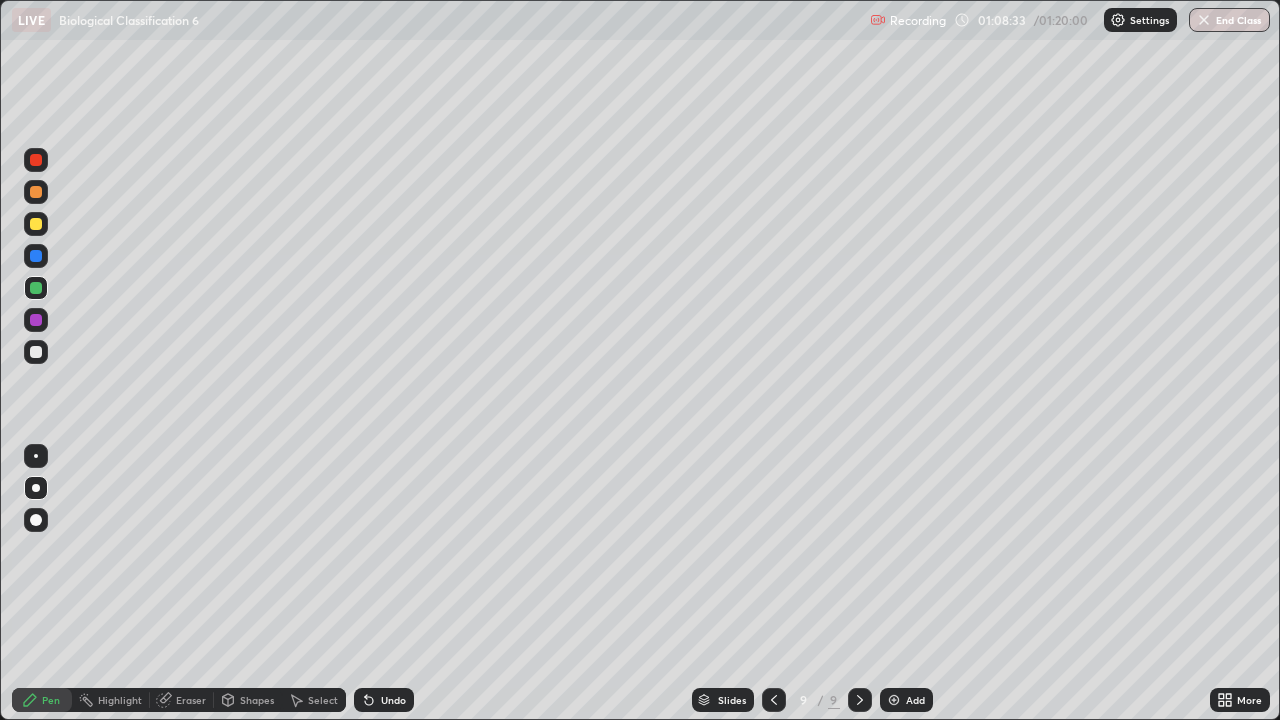 click at bounding box center (36, 224) 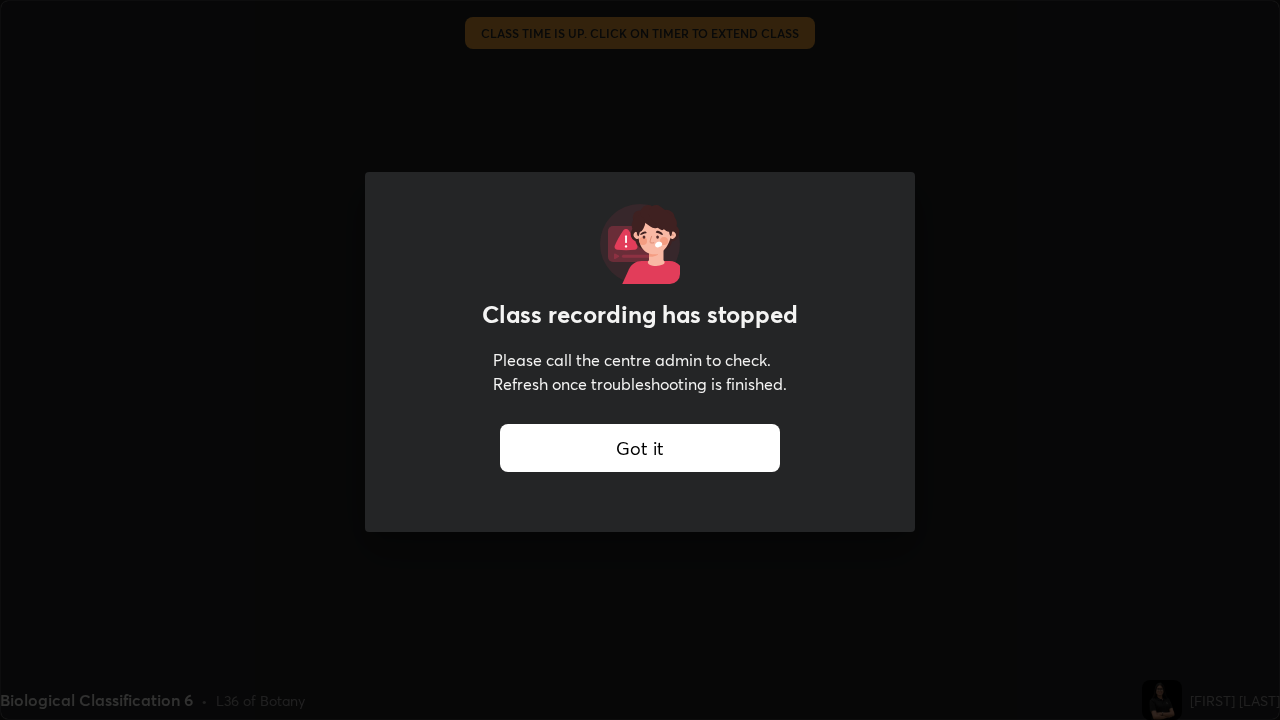 click on "Got it" at bounding box center [640, 448] 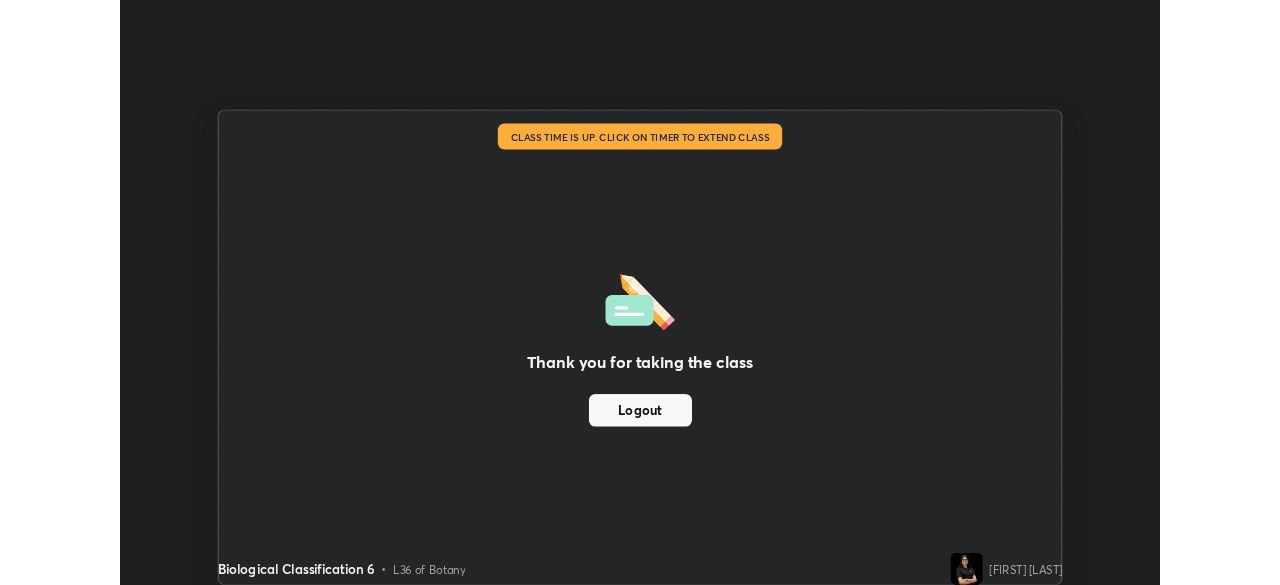 scroll, scrollTop: 585, scrollLeft: 1280, axis: both 